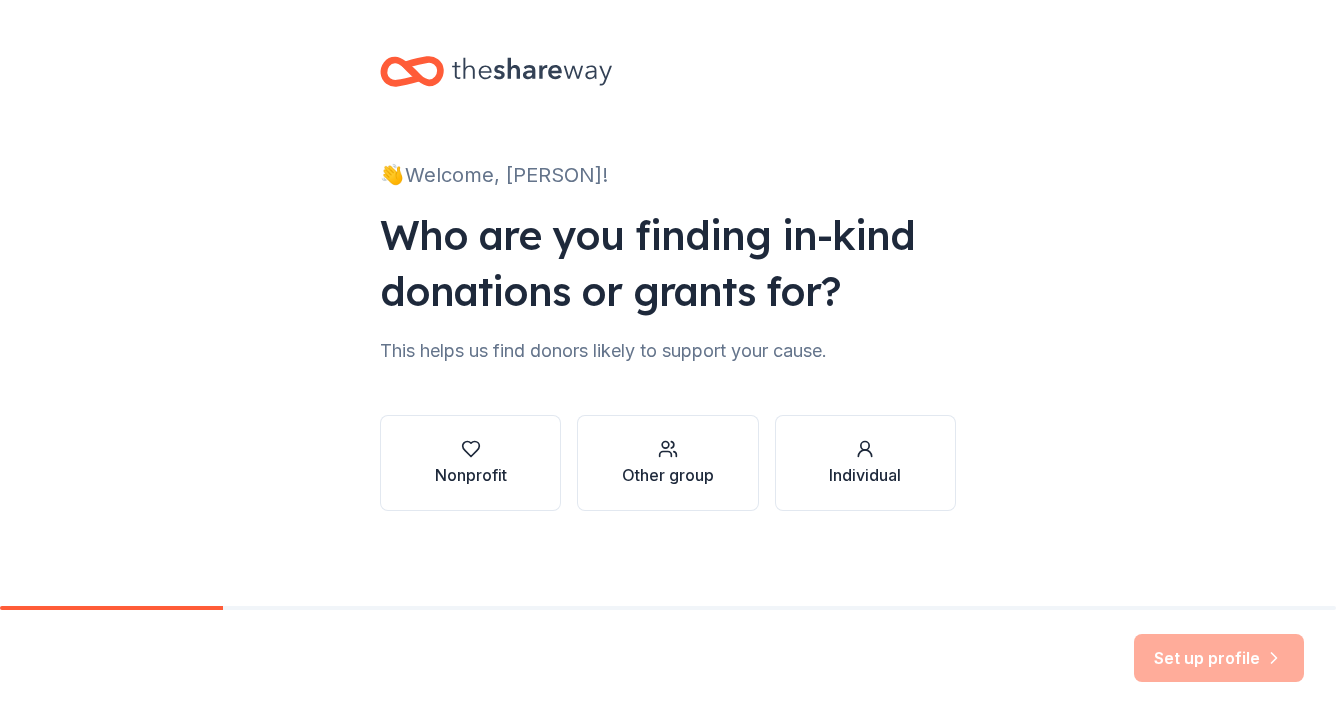 scroll, scrollTop: 0, scrollLeft: 0, axis: both 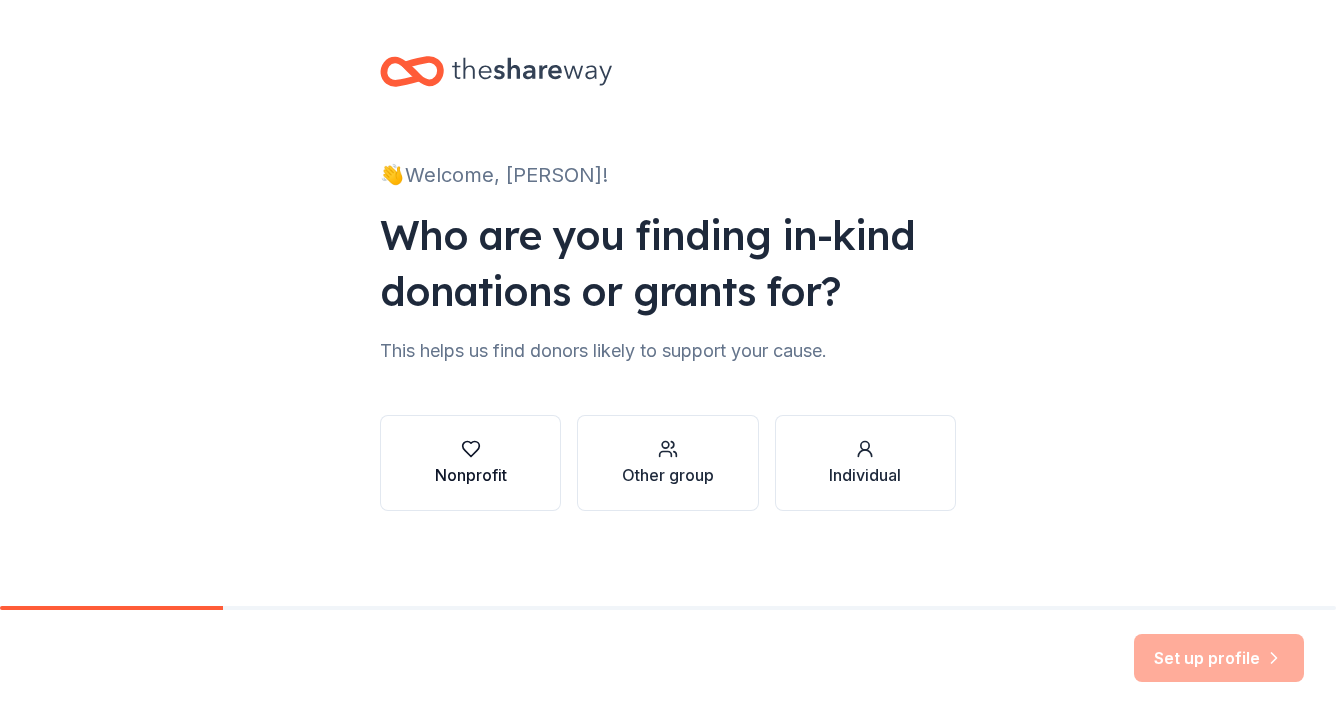 click on "Nonprofit" at bounding box center [471, 475] 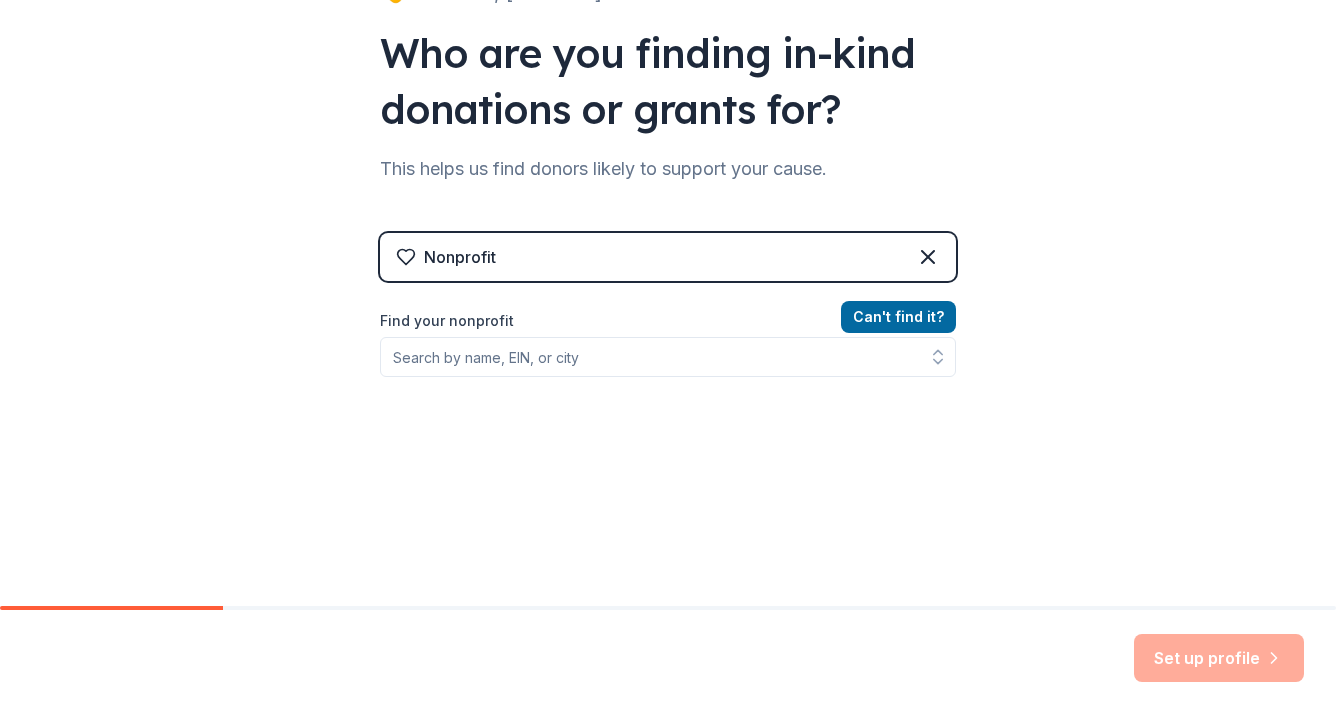 scroll, scrollTop: 200, scrollLeft: 0, axis: vertical 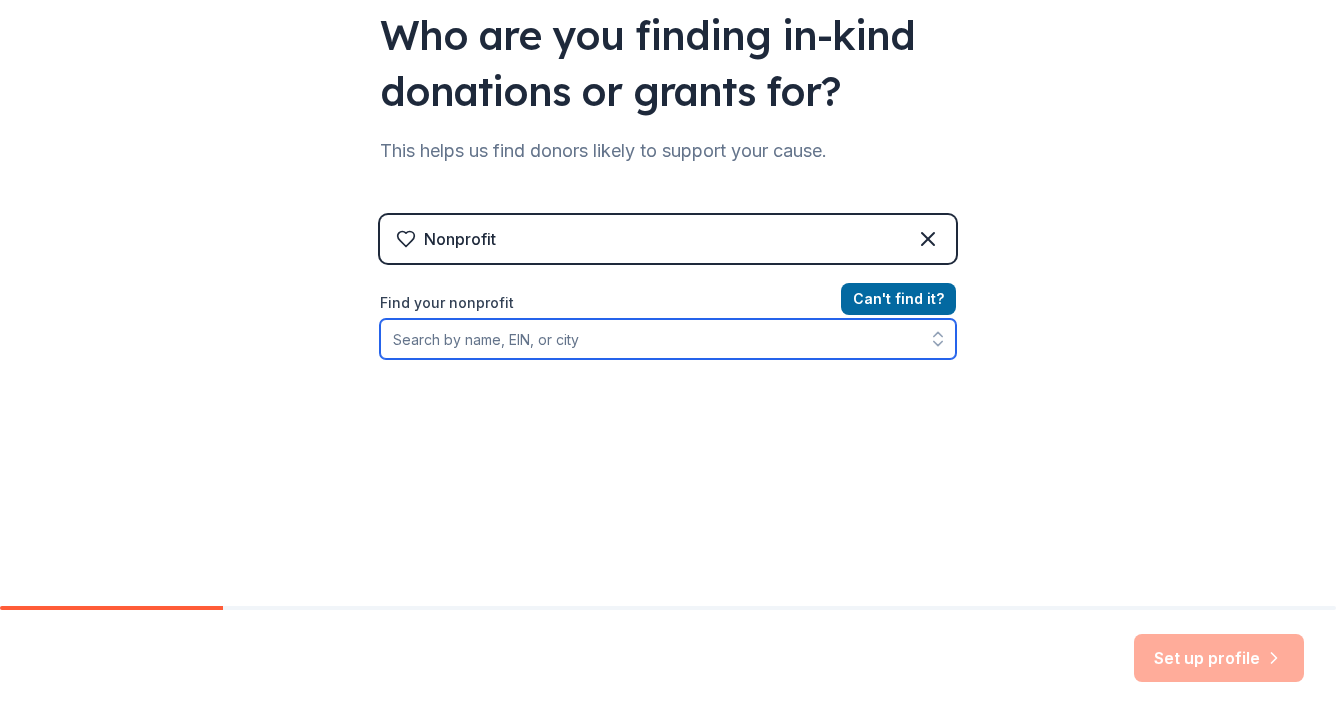 click on "Find your nonprofit" at bounding box center (668, 339) 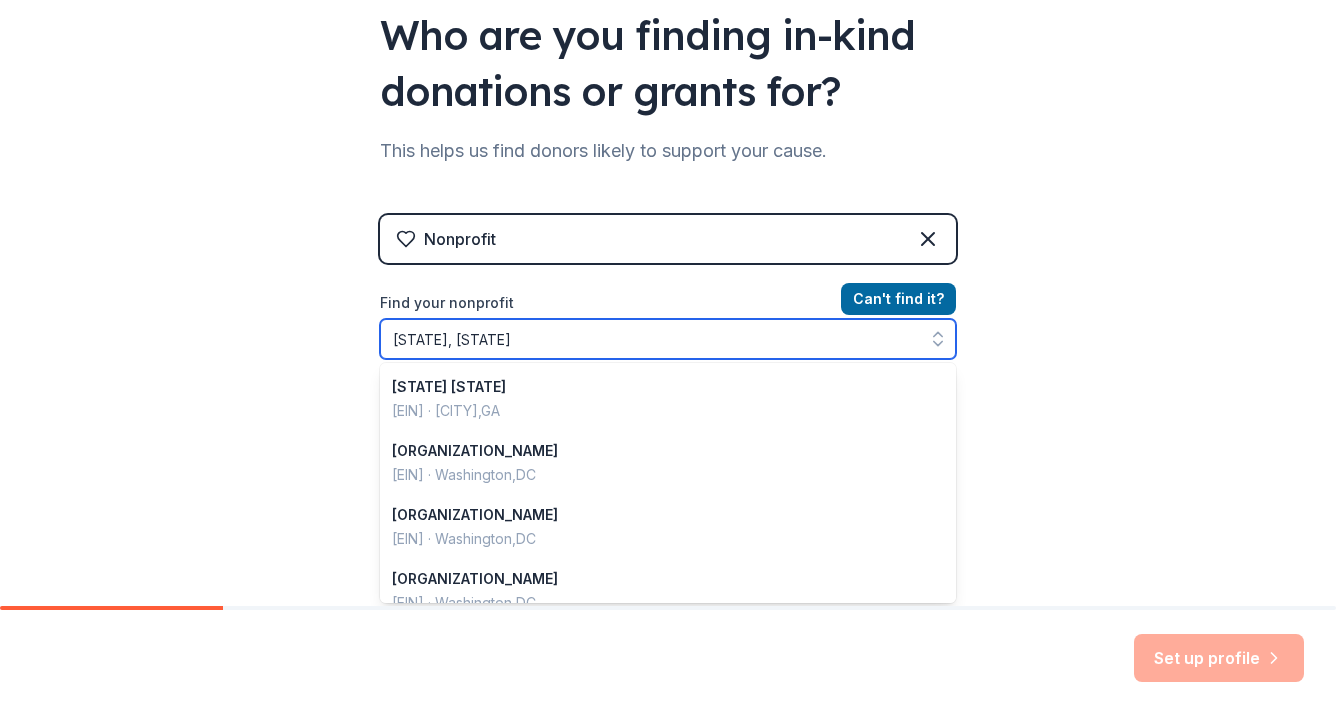 click on "[STATE], [STATE]" at bounding box center (668, 339) 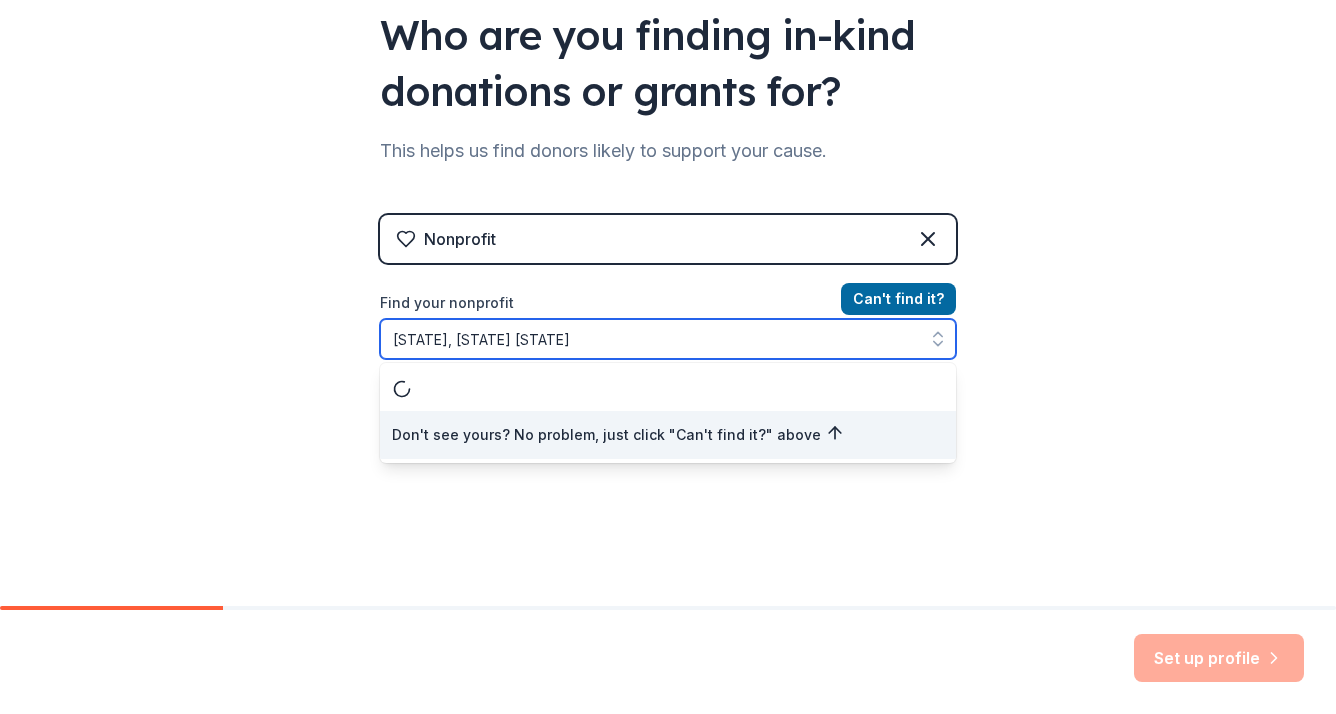 type on "[STATE], [STATE] [STATE]" 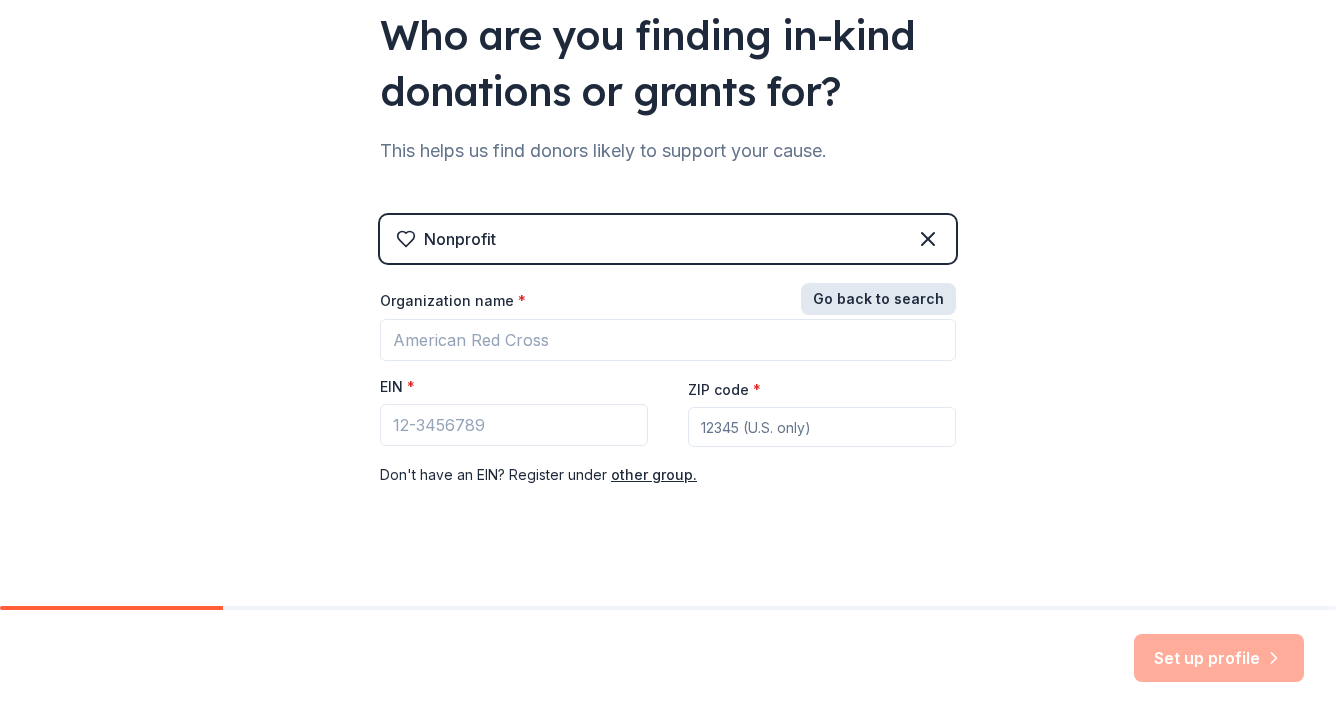 click on "Go back to search" at bounding box center (878, 299) 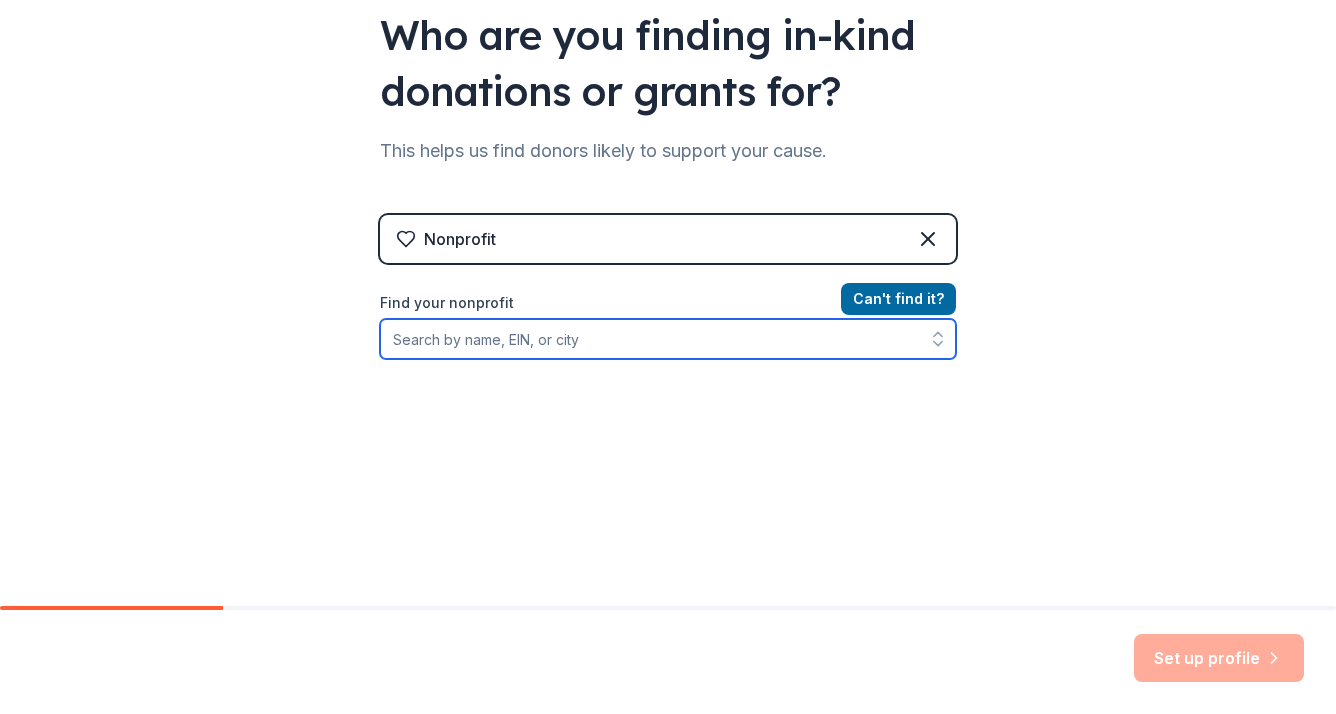 click on "Find your nonprofit" at bounding box center [668, 339] 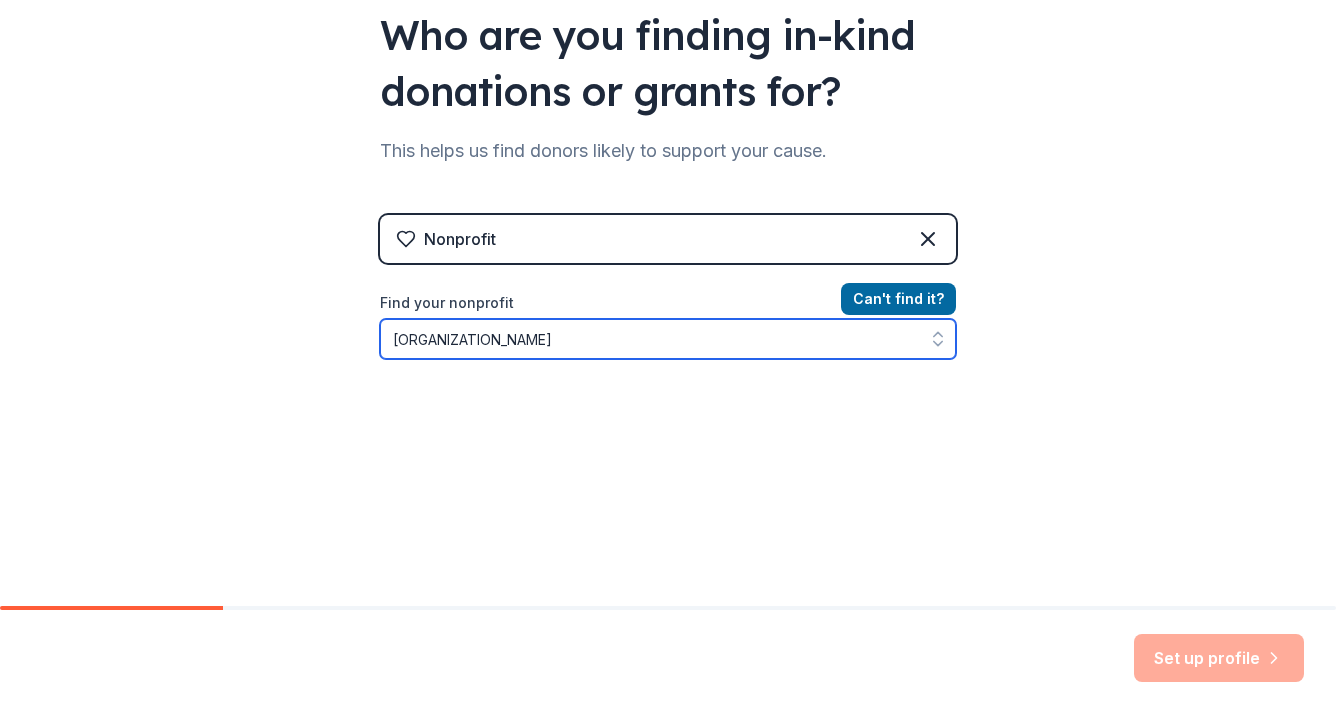 type on "[ORGANIZATION_NAME]" 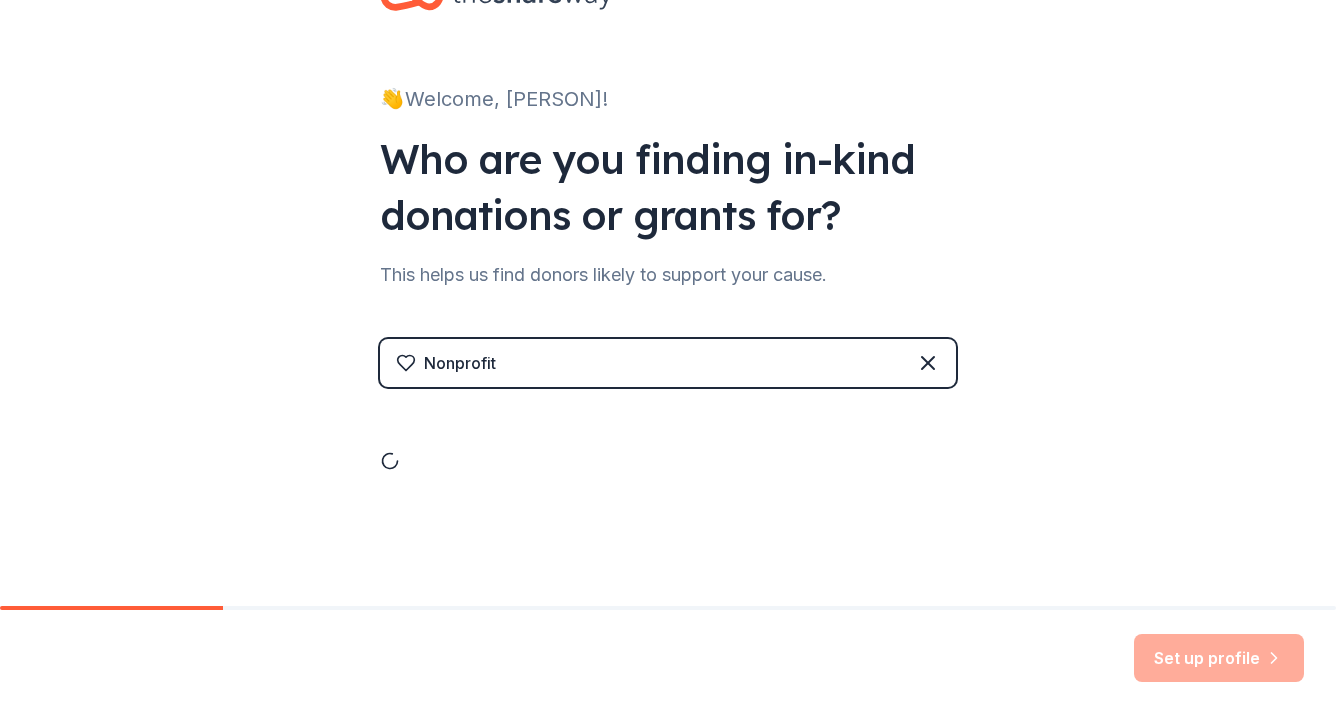 scroll, scrollTop: 200, scrollLeft: 0, axis: vertical 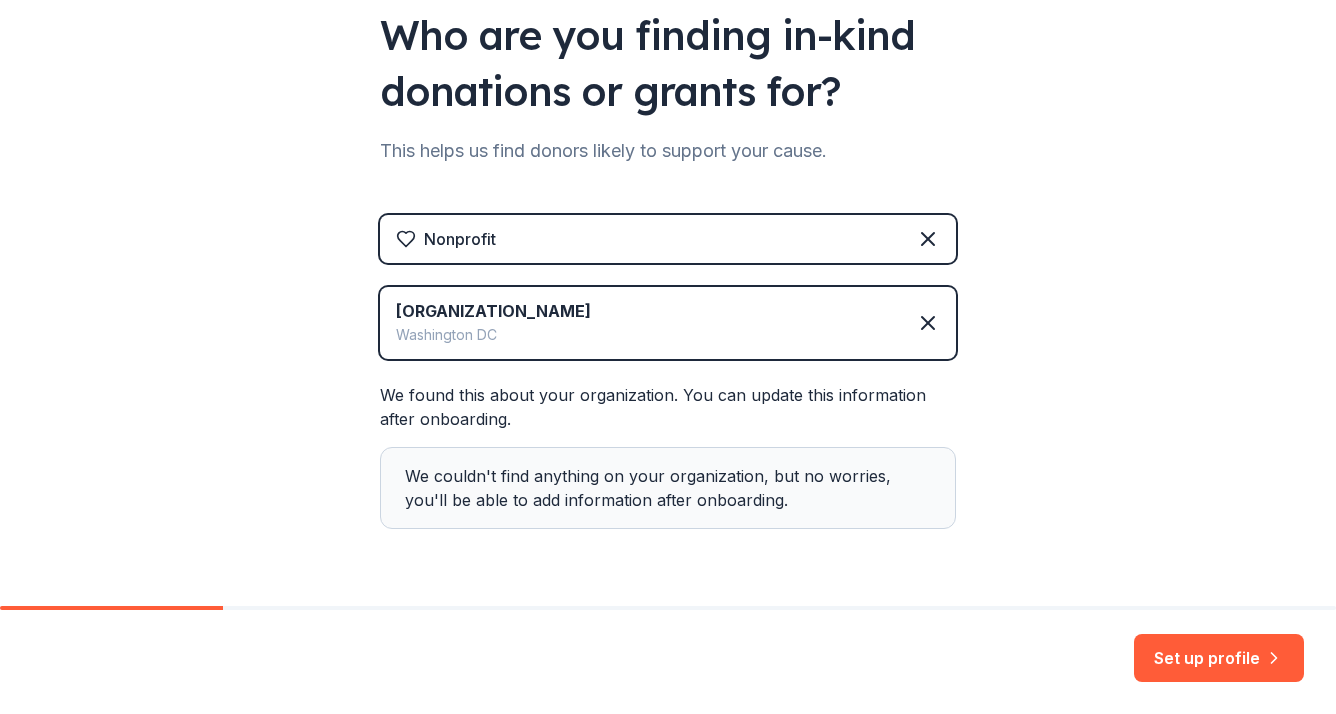 click on "We found this about your organization. You can update this information after onboarding. We couldn't find anything on your organization, but no worries, you'll be able to add information after onboarding." at bounding box center (668, 456) 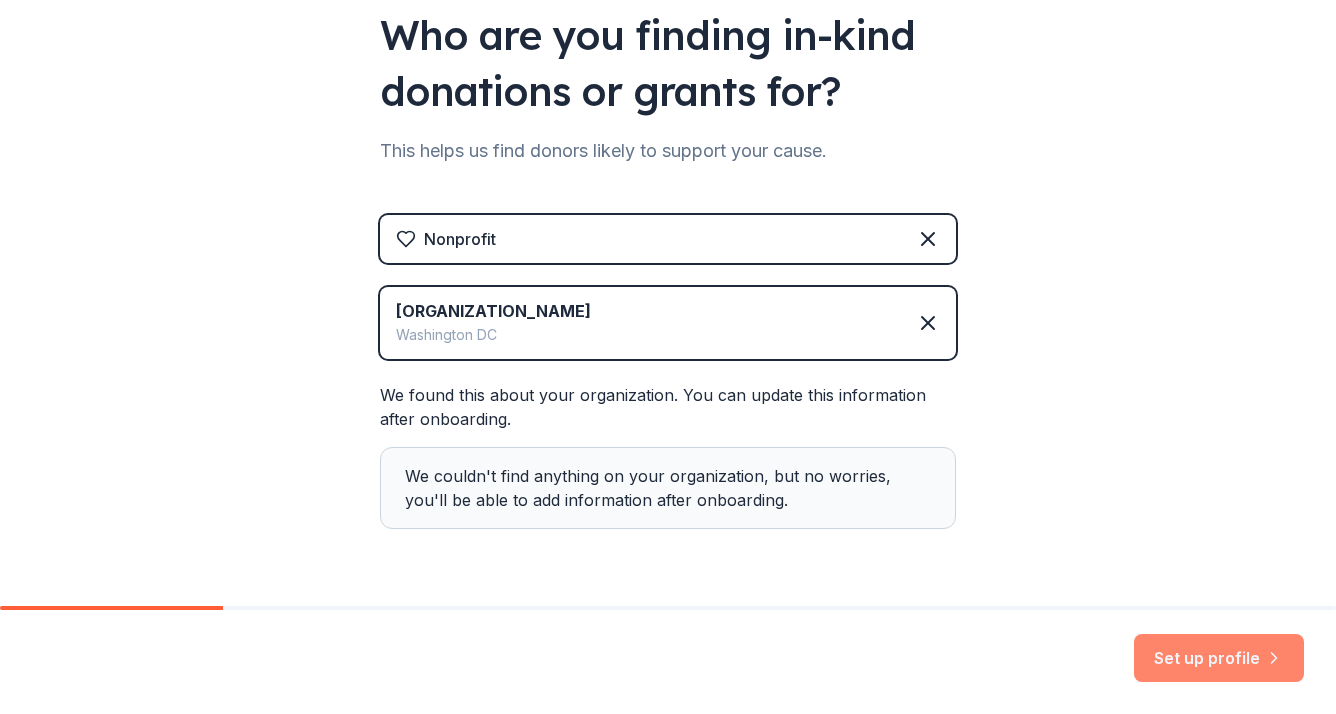 click on "Set up profile" at bounding box center [1219, 658] 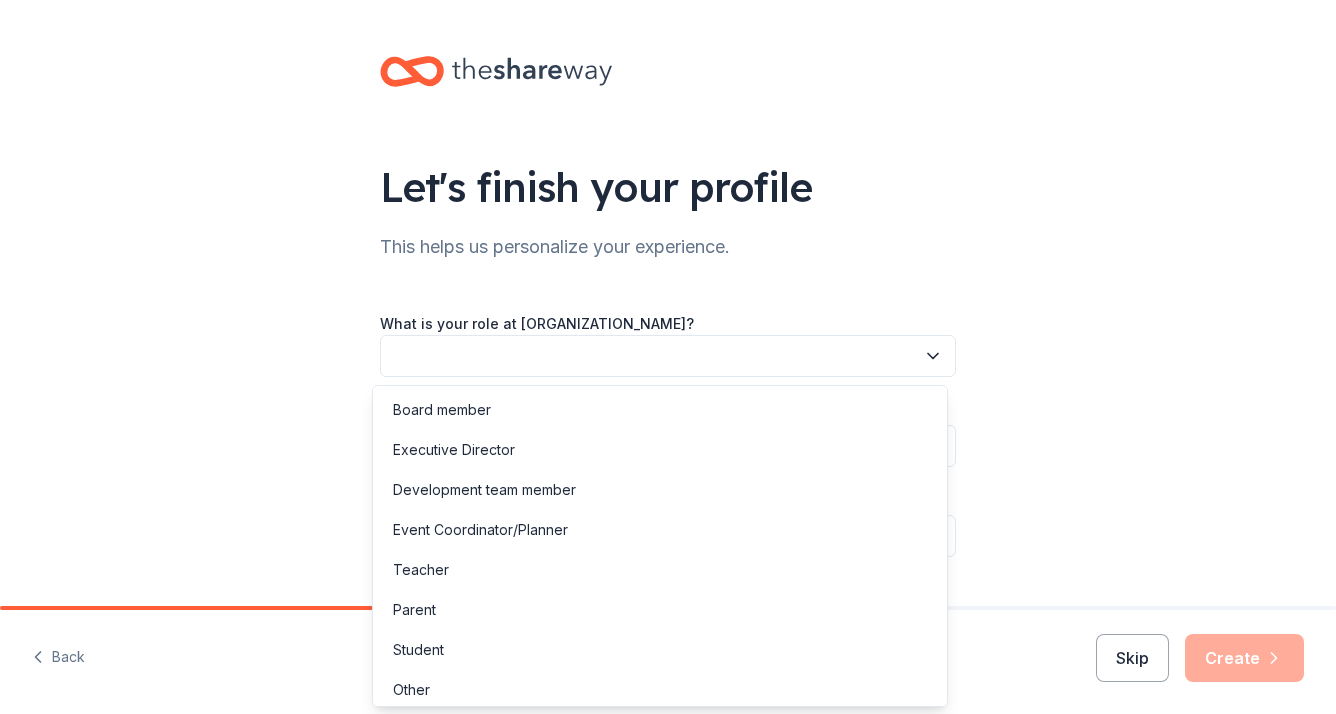 click 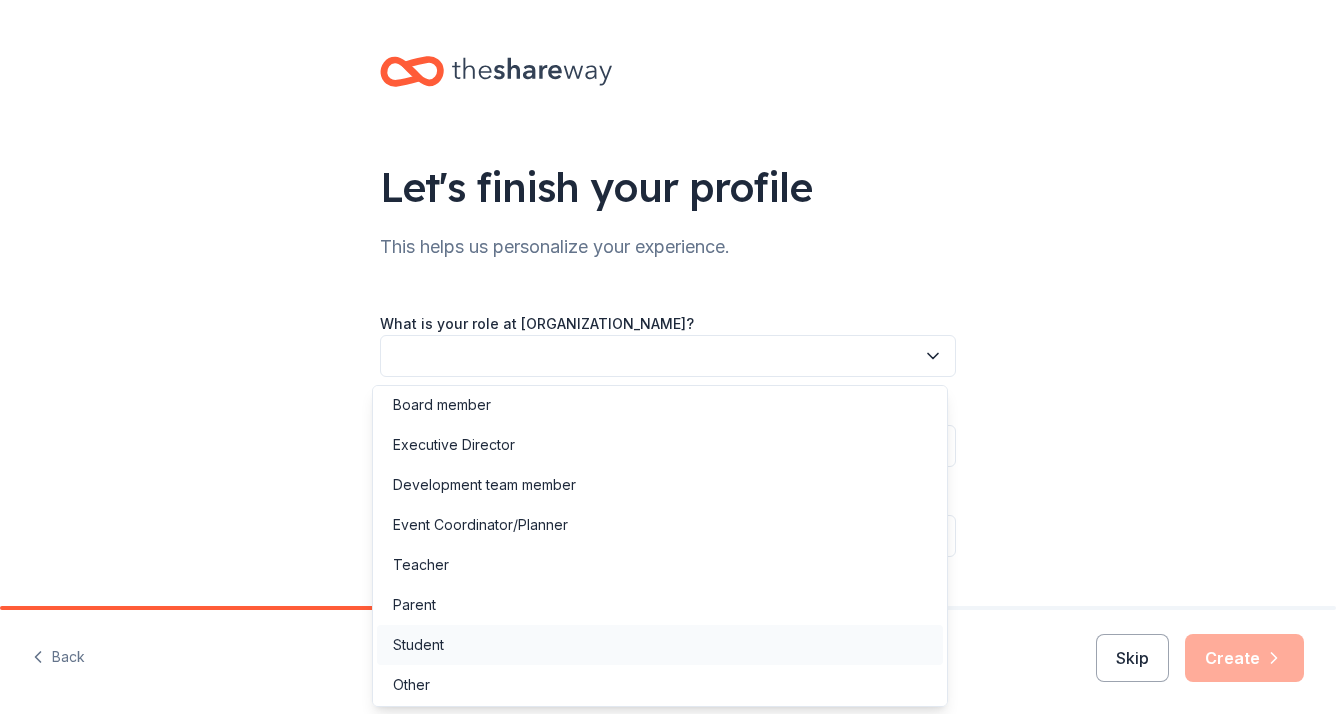 scroll, scrollTop: 7, scrollLeft: 0, axis: vertical 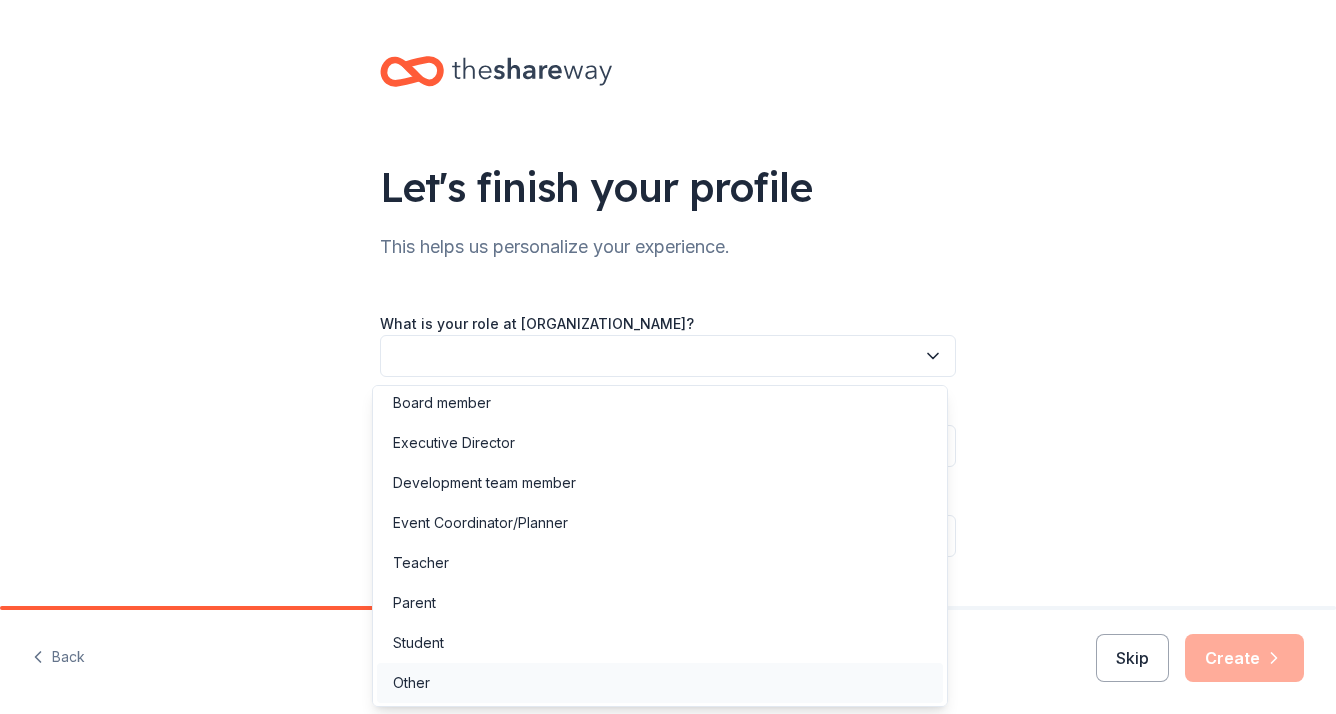 click on "Other" at bounding box center [411, 683] 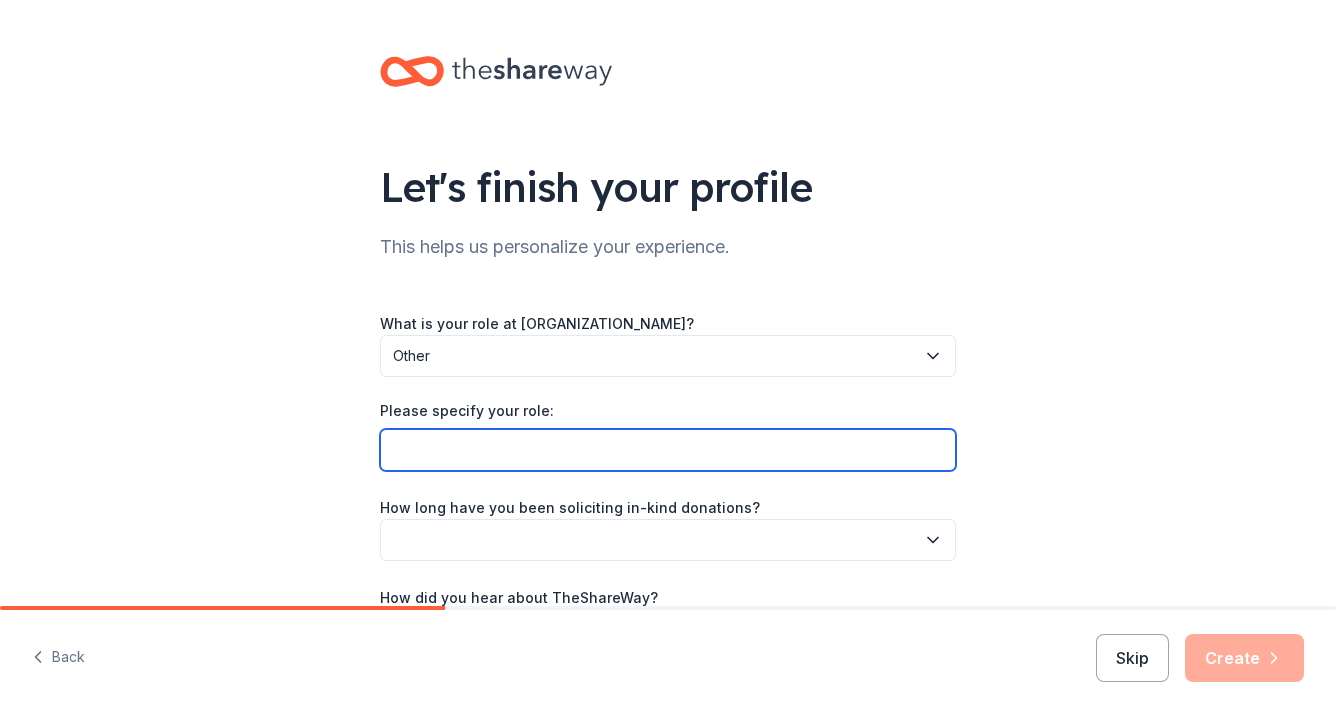 click on "Please specify your role:" at bounding box center [668, 450] 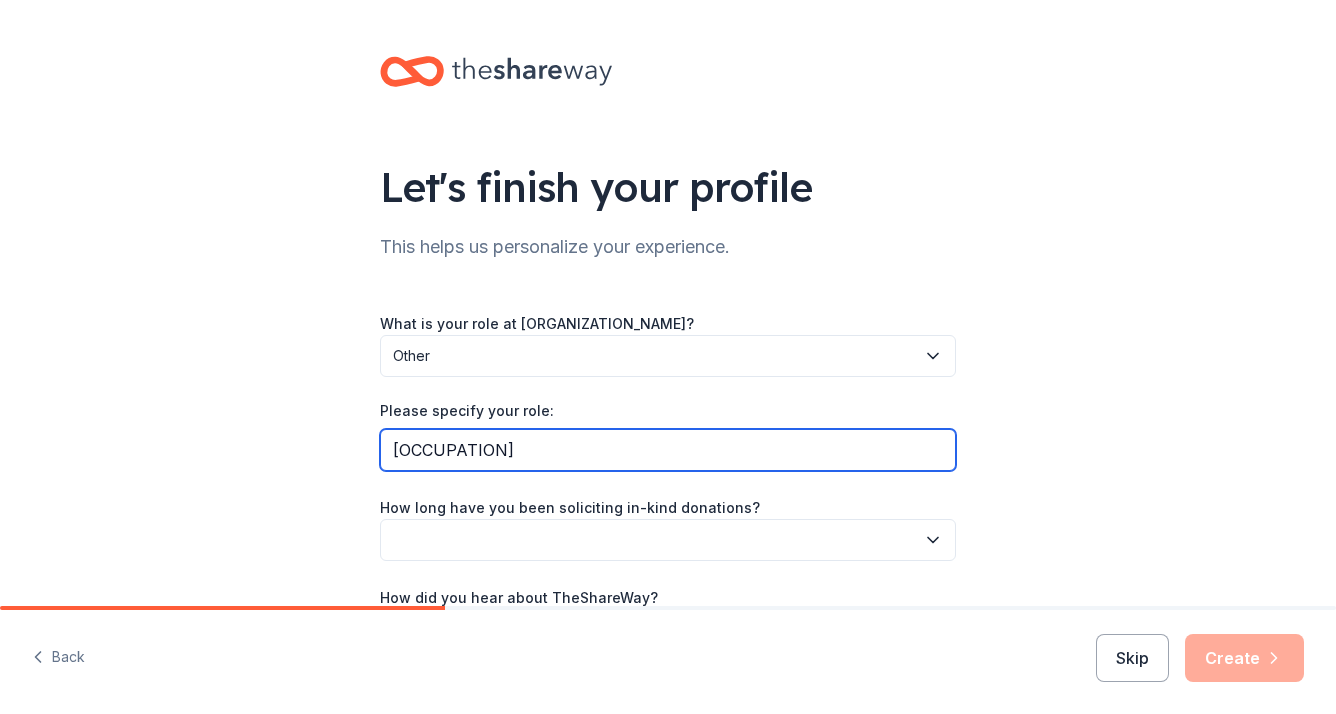 type on "[OCCUPATION]" 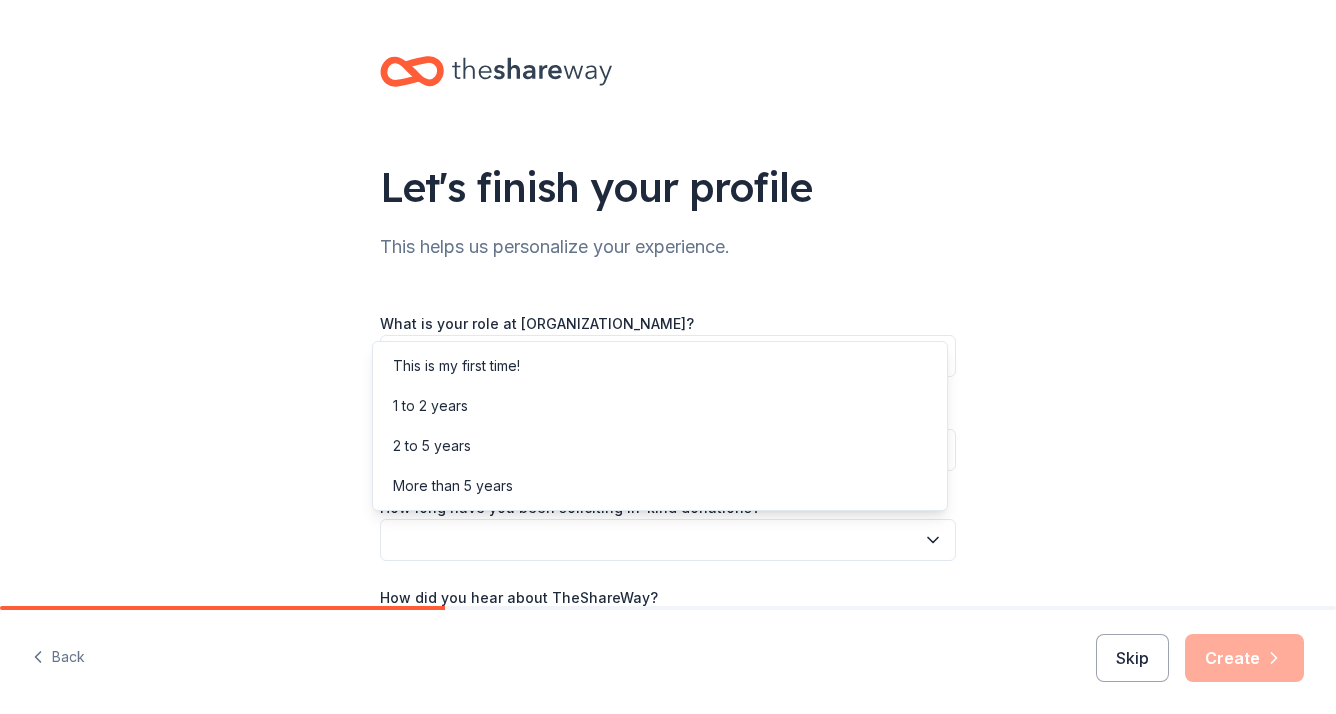 click at bounding box center (668, 540) 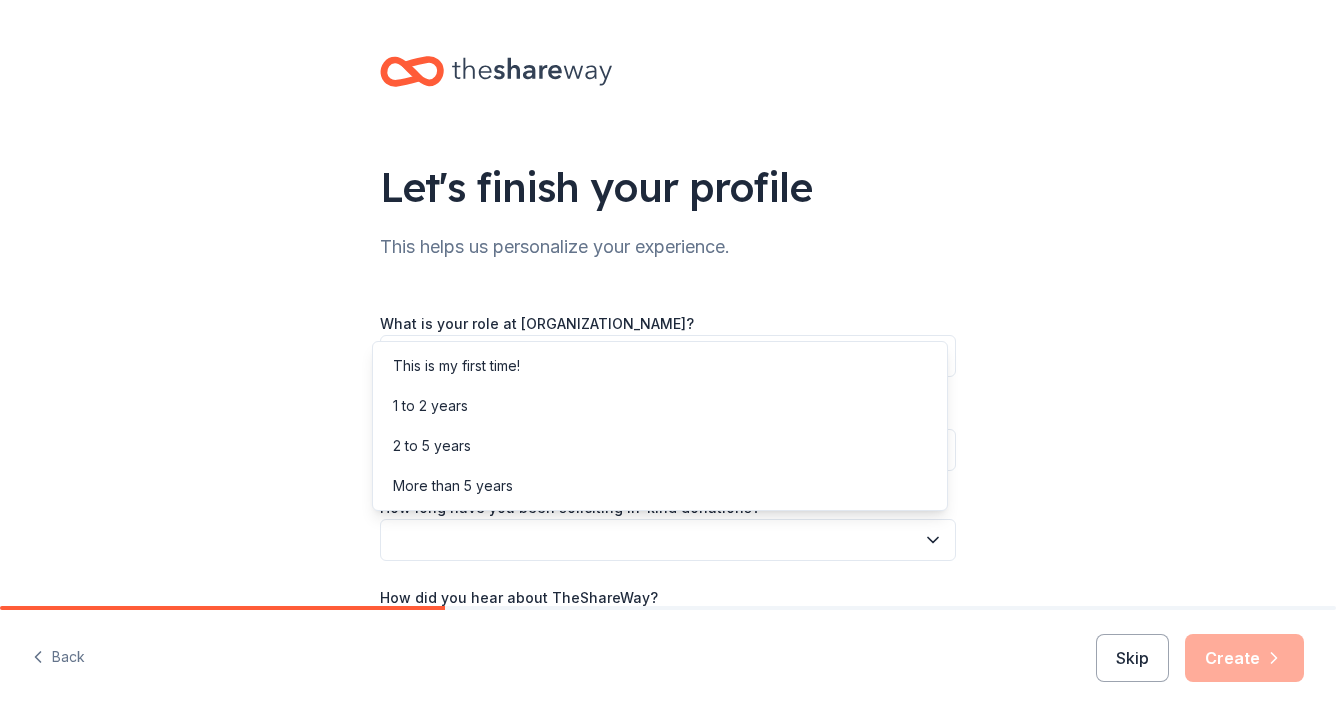 click on "Let's finish your profile This helps us personalize your experience. What is your role at [ORGANIZATION_NAME]? Other Please specify your role: [ROLE] How long have you been soliciting in-kind donations? How did you hear about TheShareWay?" at bounding box center [668, 373] 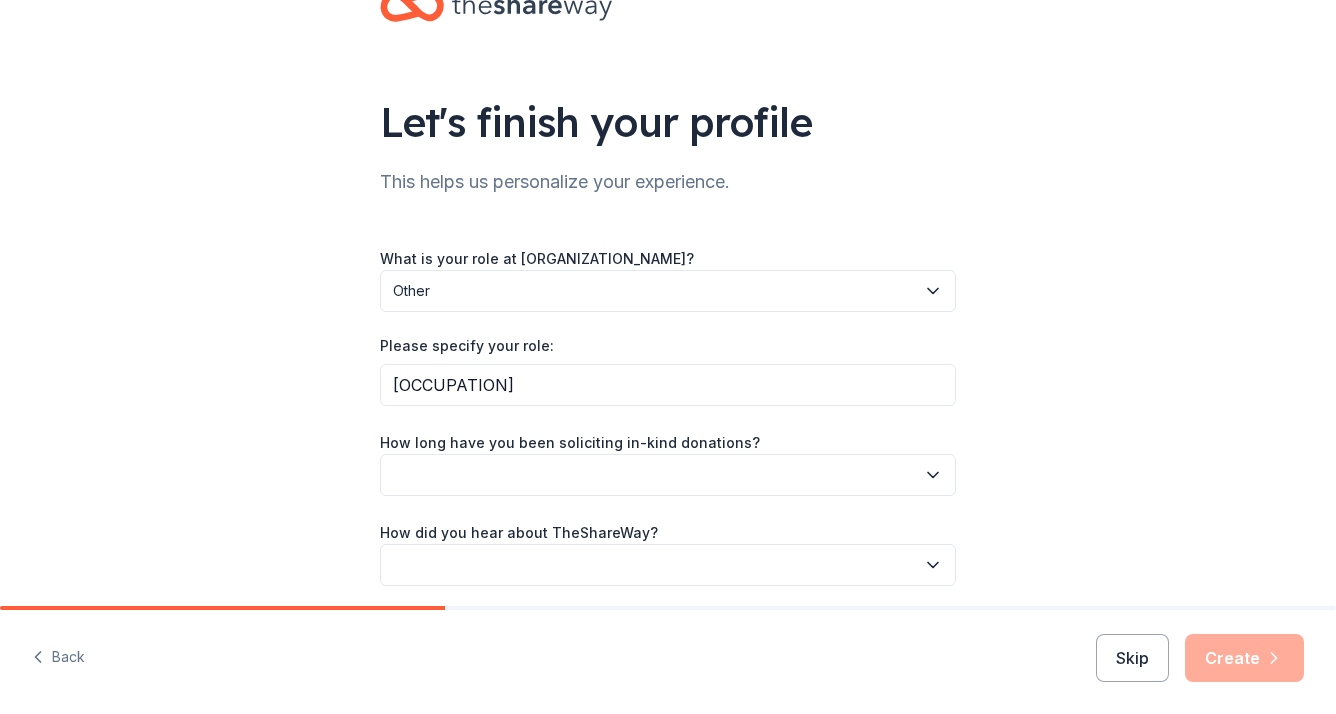 scroll, scrollTop: 100, scrollLeft: 0, axis: vertical 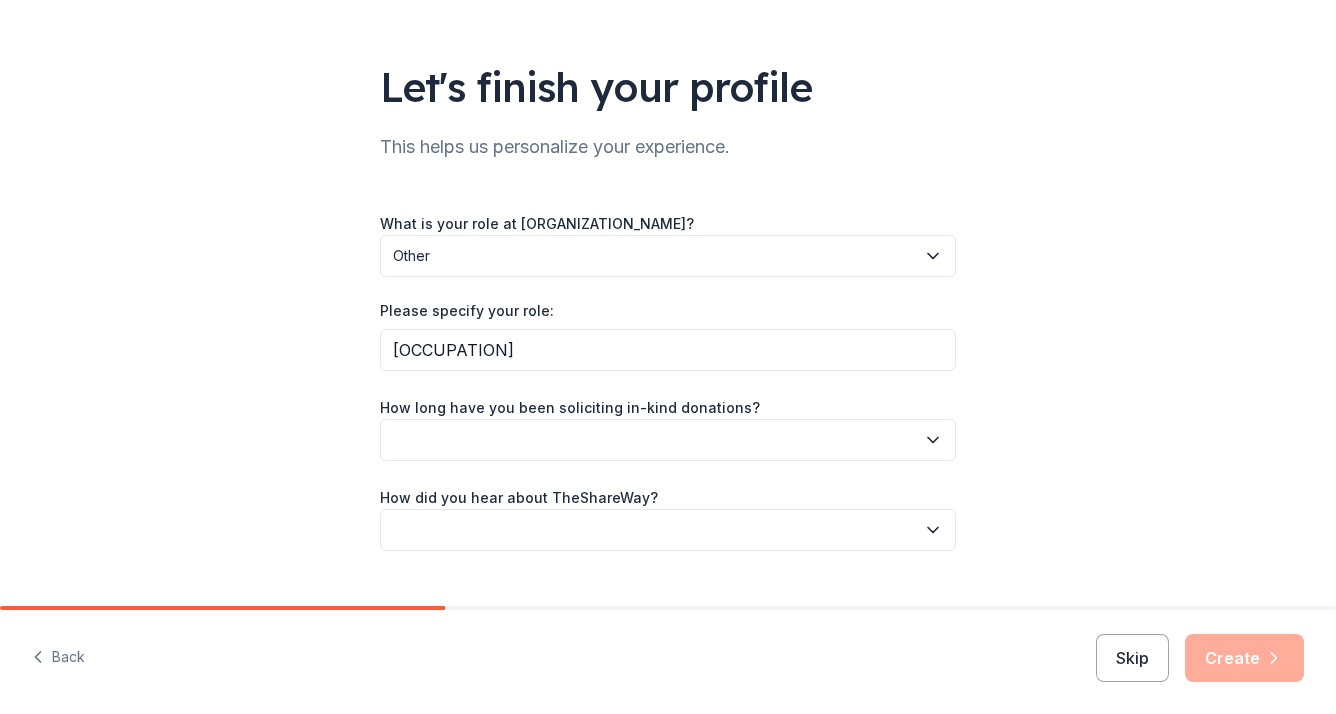 click 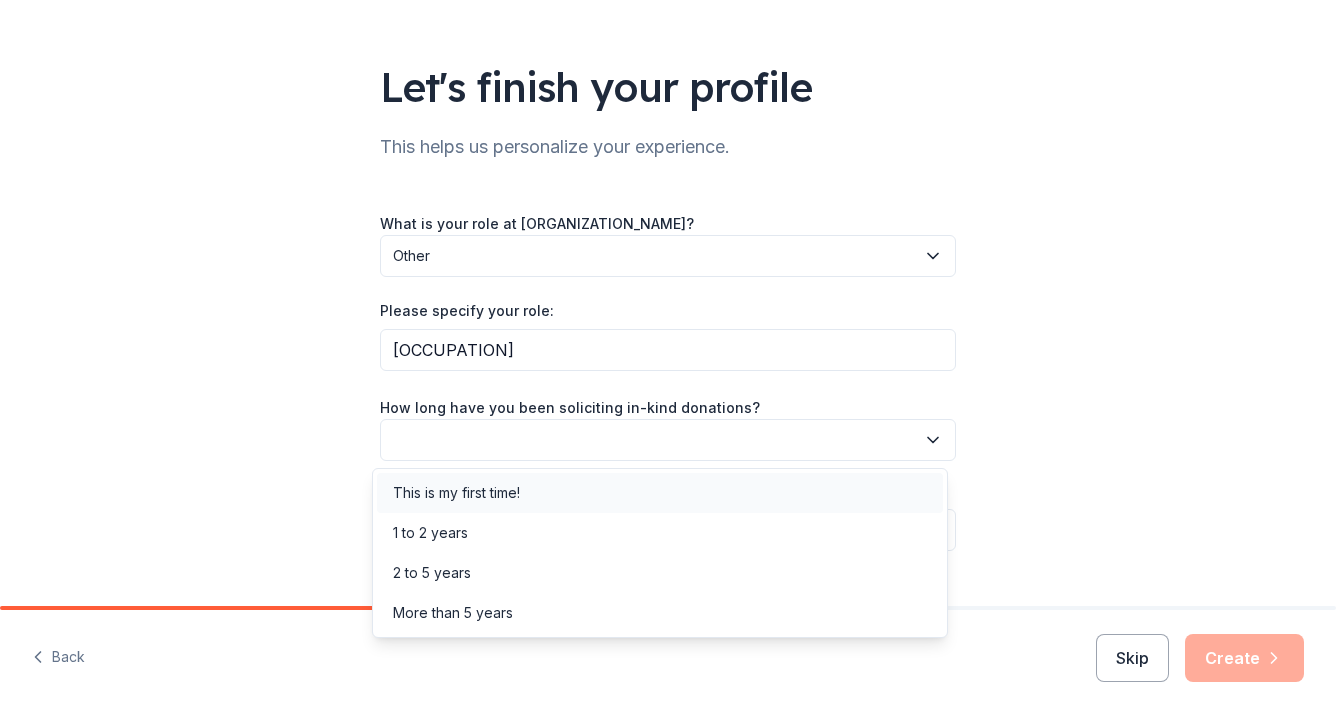click on "This is my first time!" at bounding box center (456, 493) 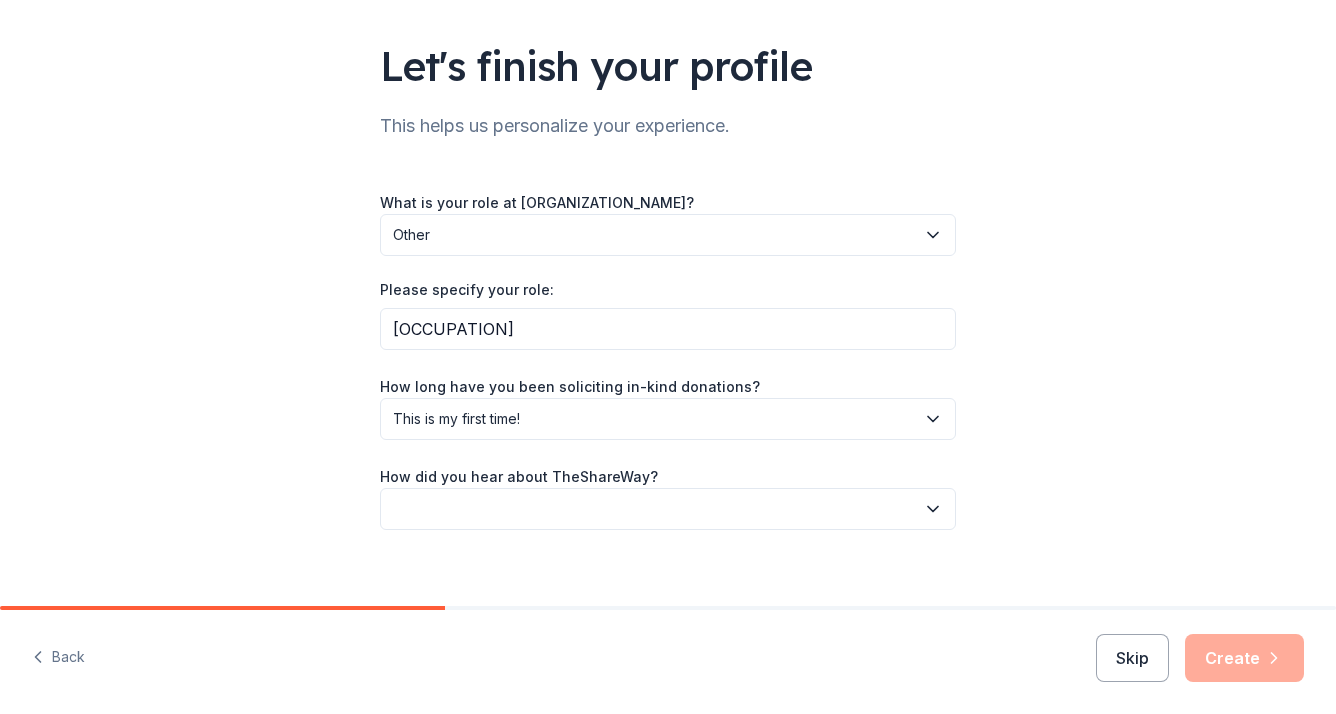 scroll, scrollTop: 140, scrollLeft: 0, axis: vertical 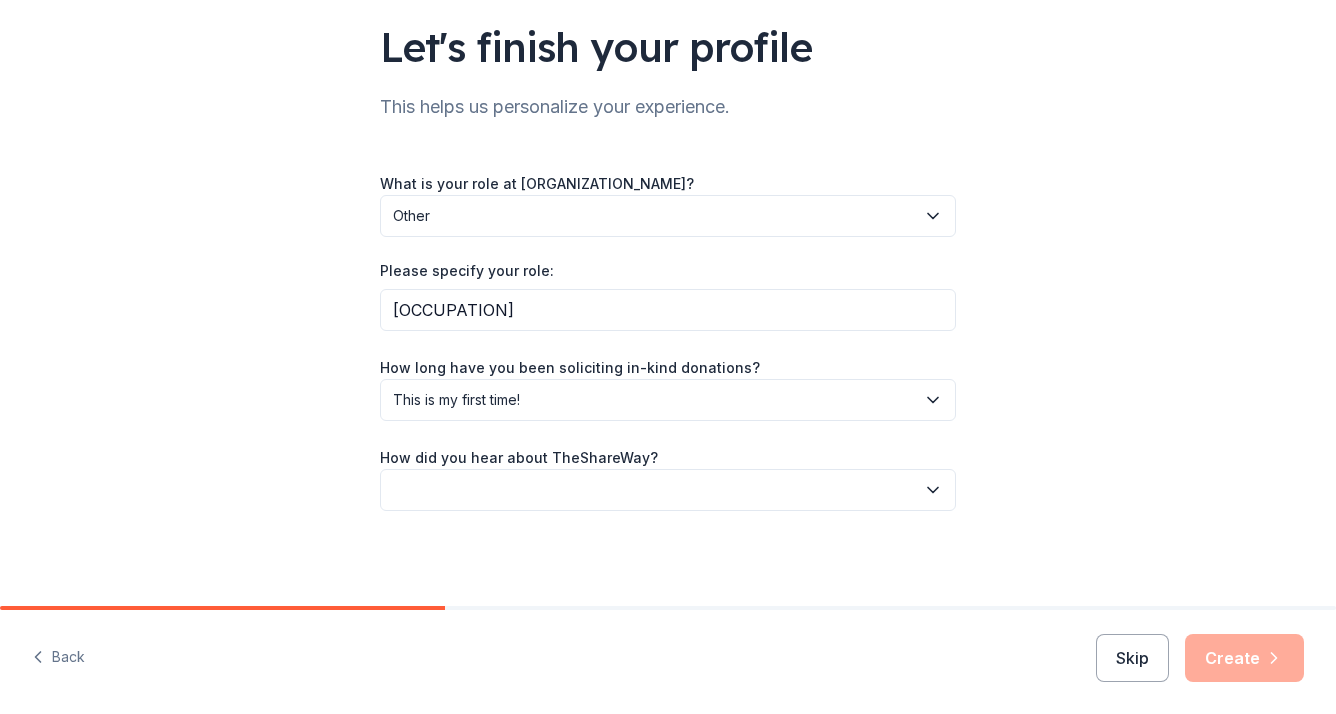 click 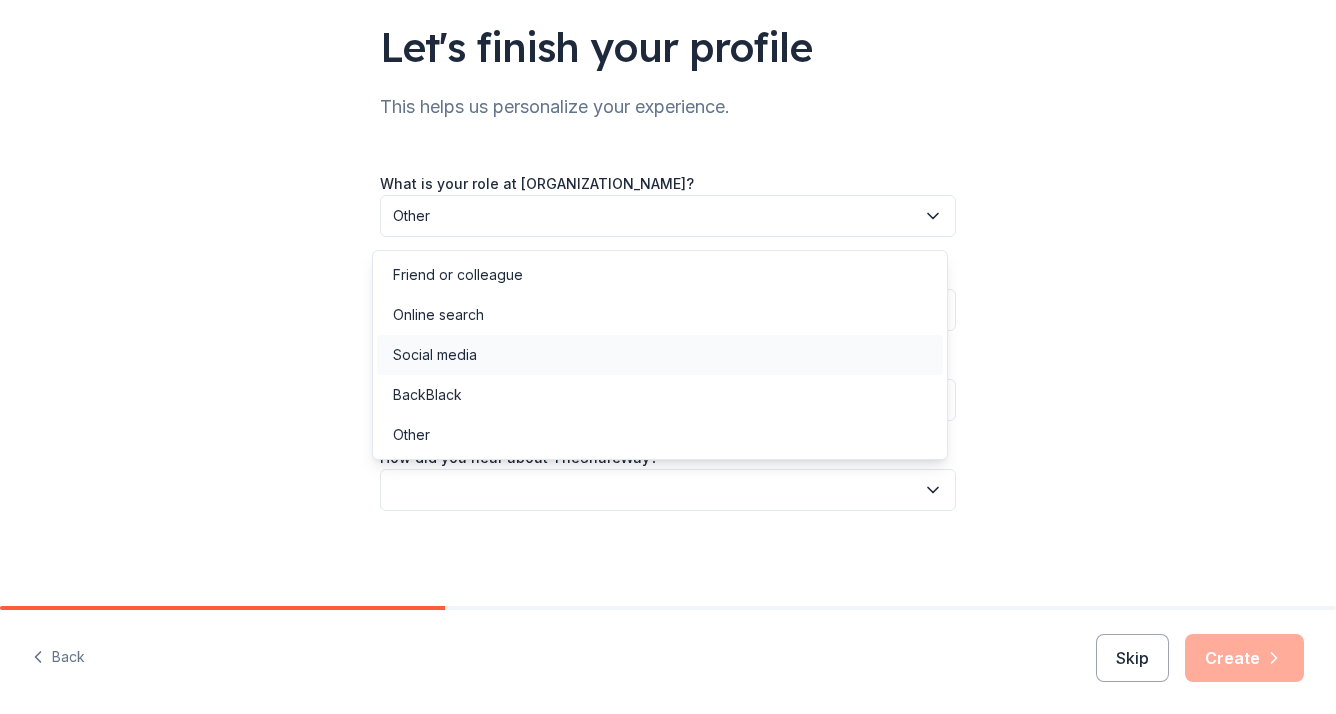 click on "Social media" at bounding box center [435, 355] 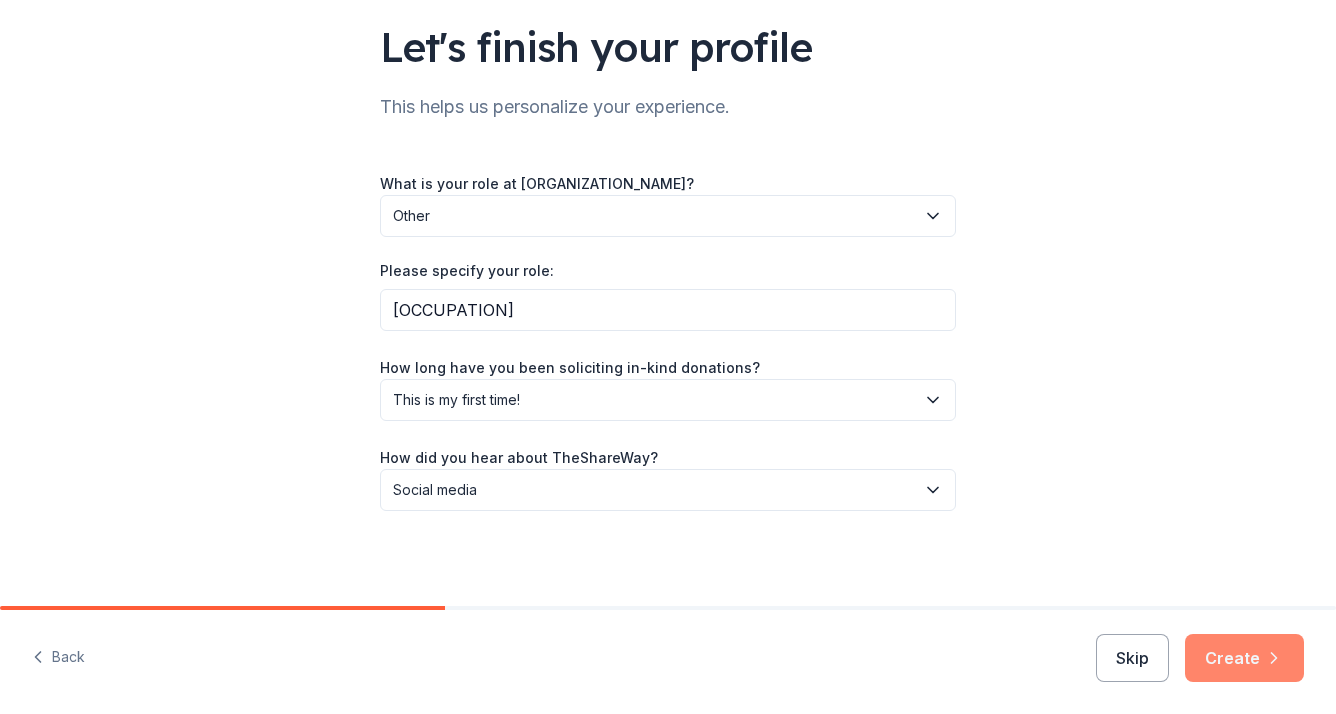 click on "Create" at bounding box center (1244, 658) 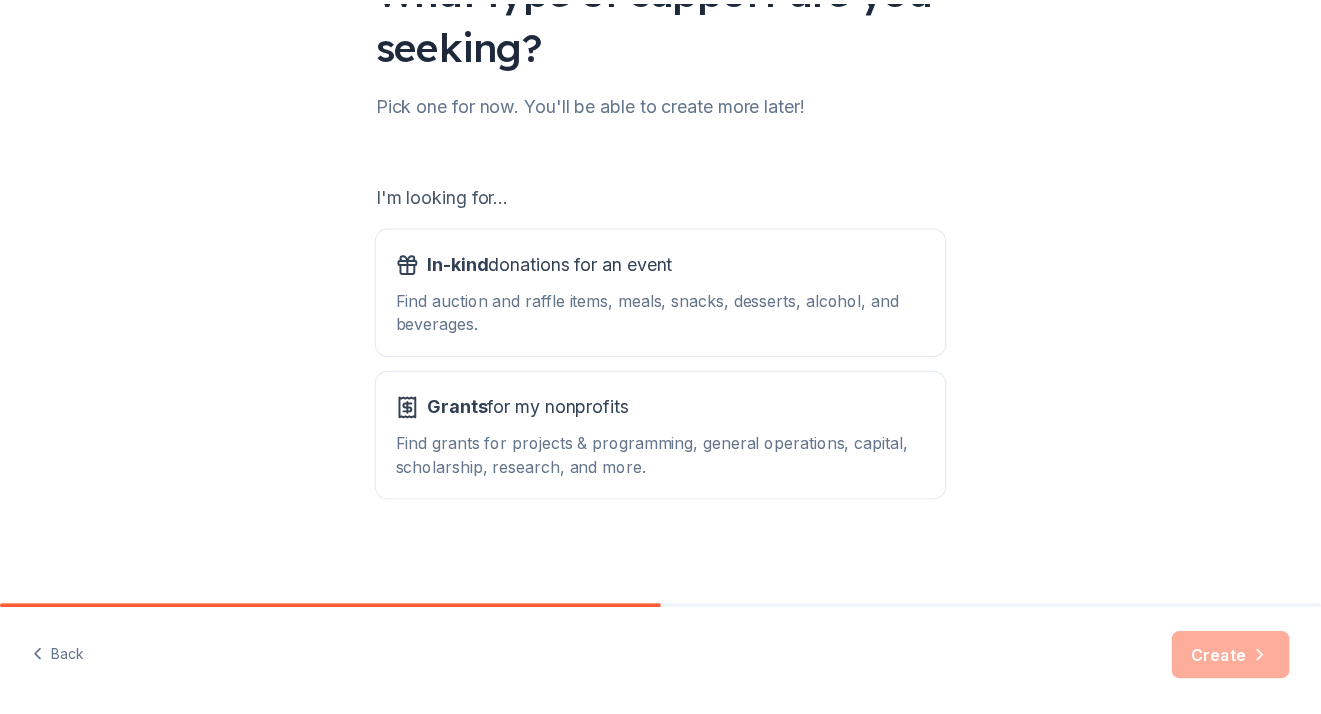 scroll, scrollTop: 200, scrollLeft: 0, axis: vertical 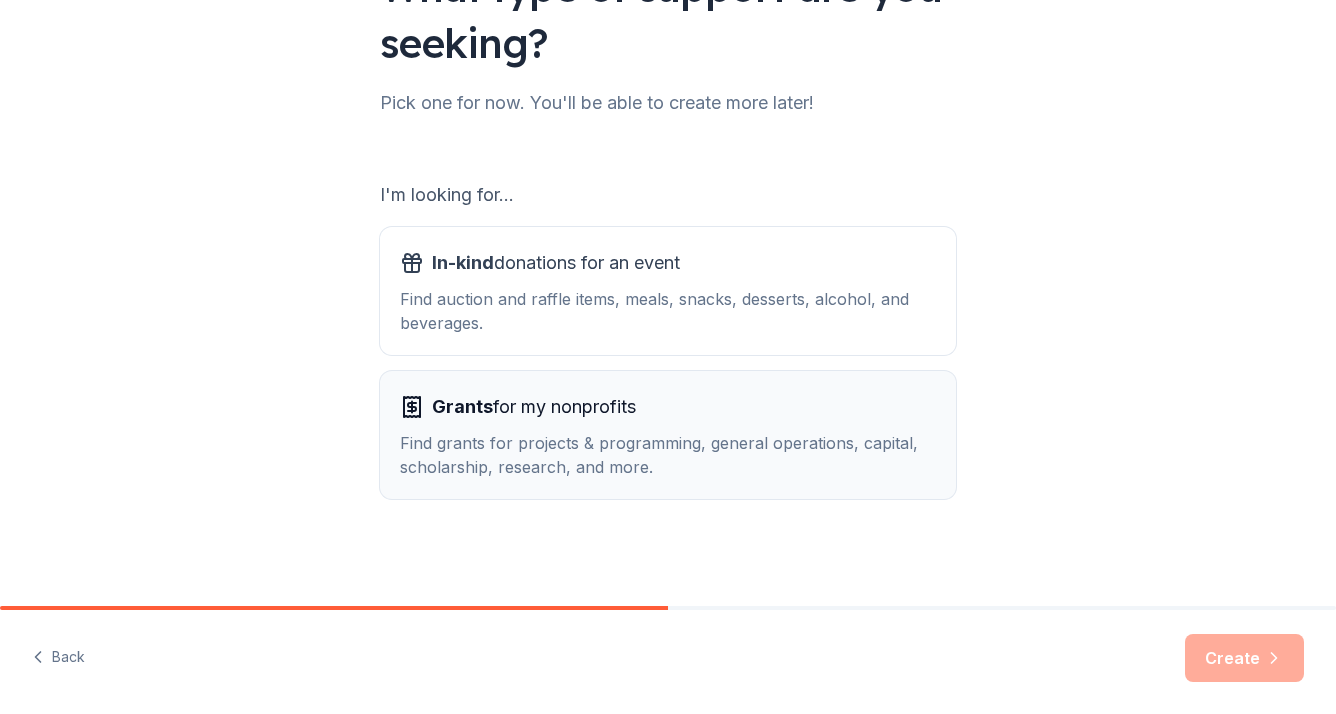 click on "Find grants for projects & programming, general operations, capital, scholarship, research, and more." at bounding box center [668, 455] 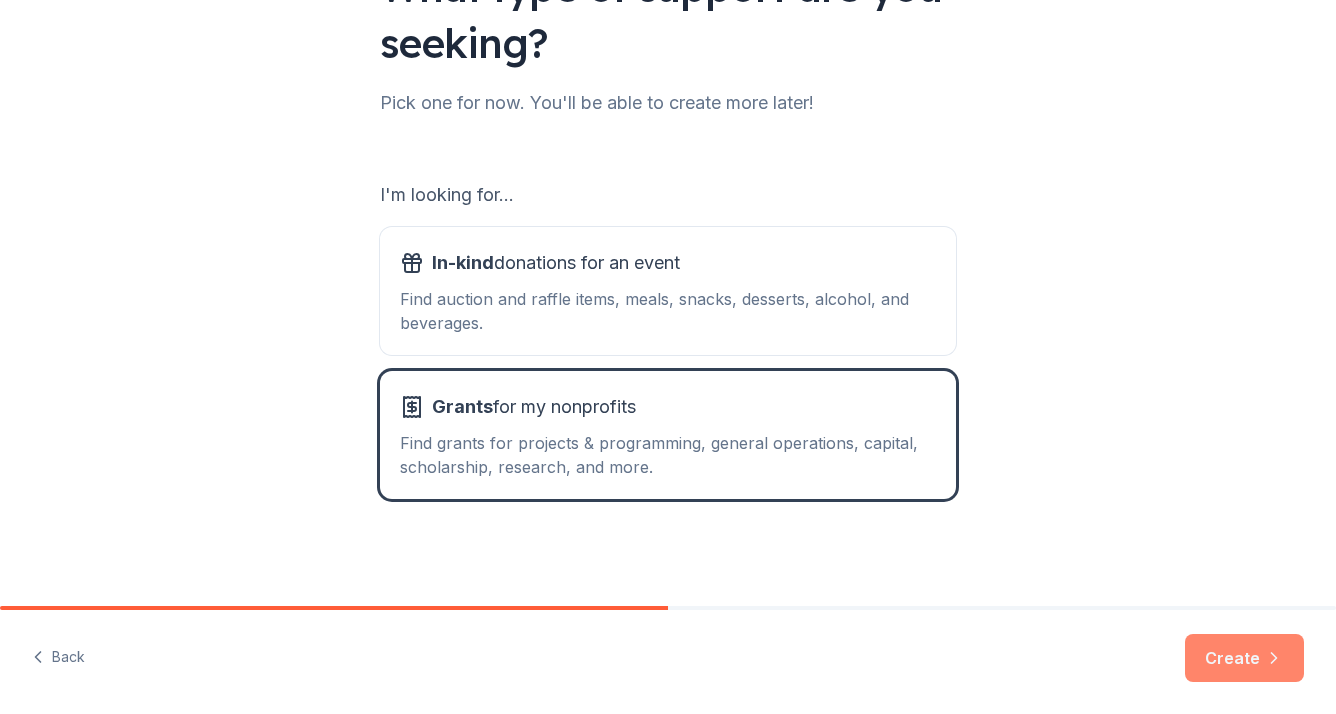 click on "Create" at bounding box center (1244, 658) 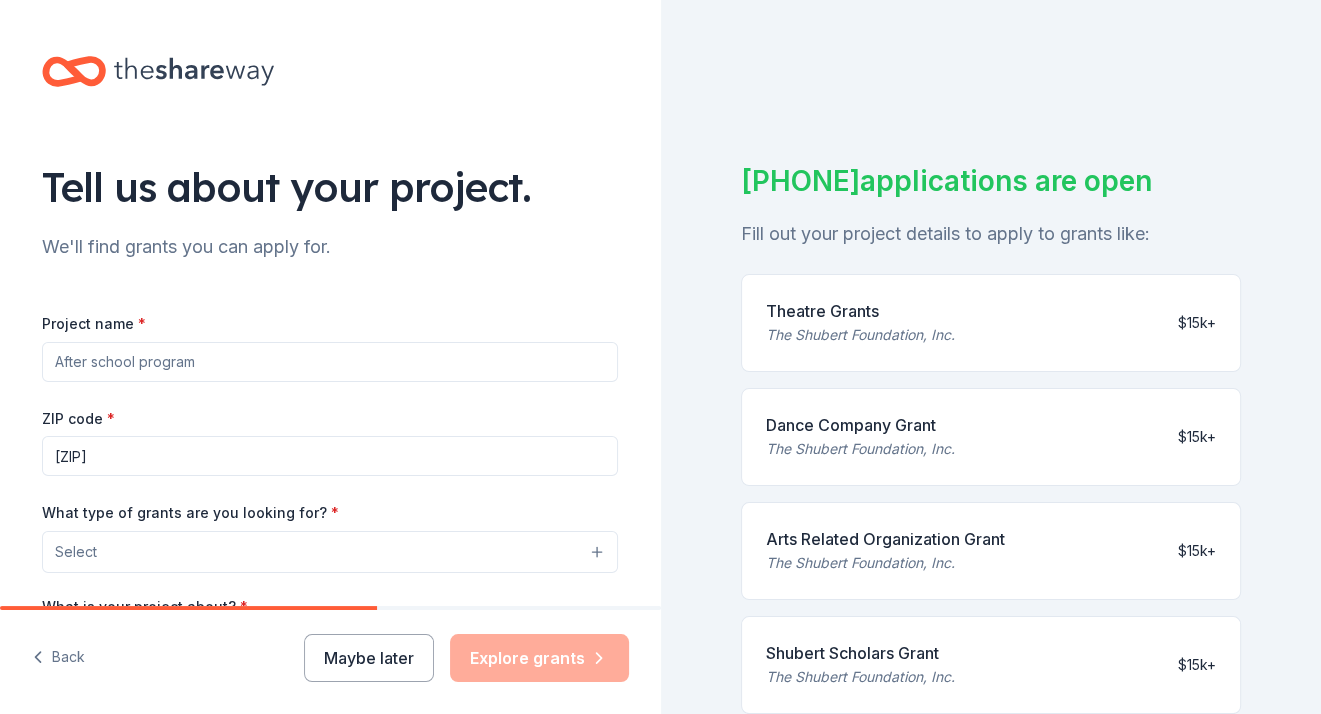 click on "Project name *" at bounding box center [330, 362] 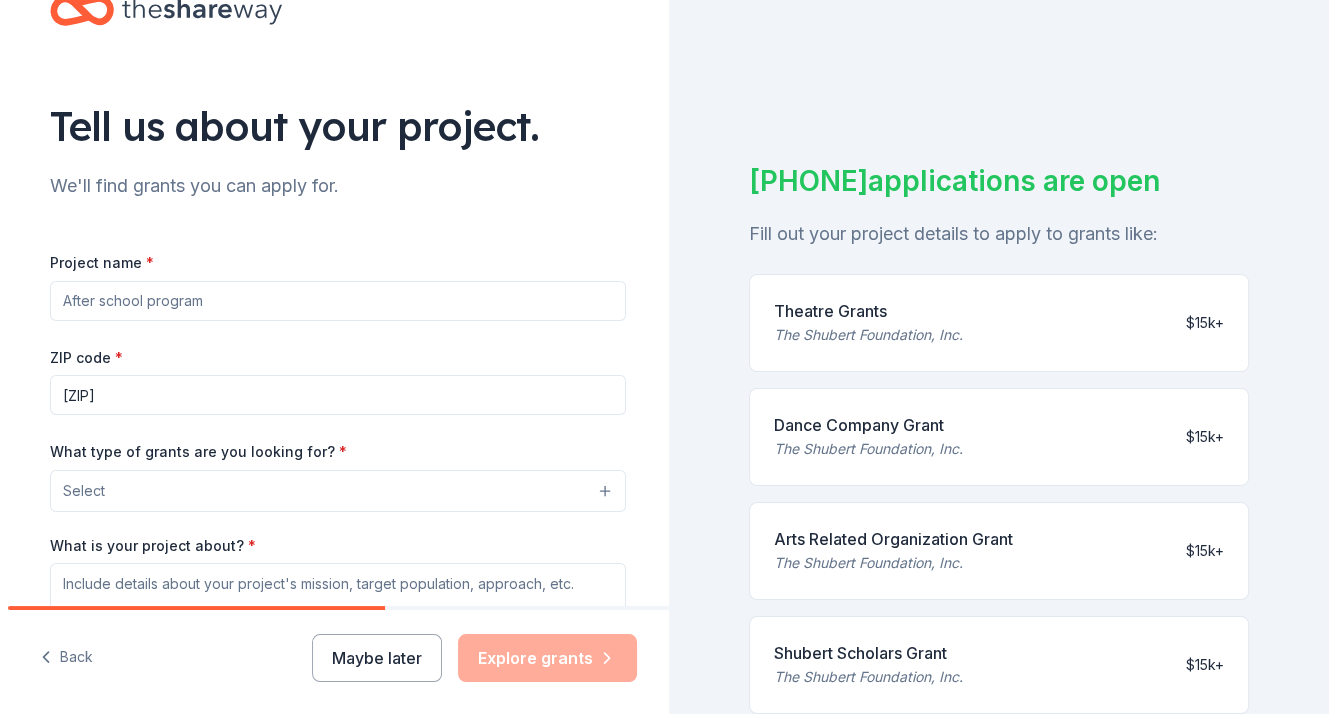 scroll, scrollTop: 50, scrollLeft: 0, axis: vertical 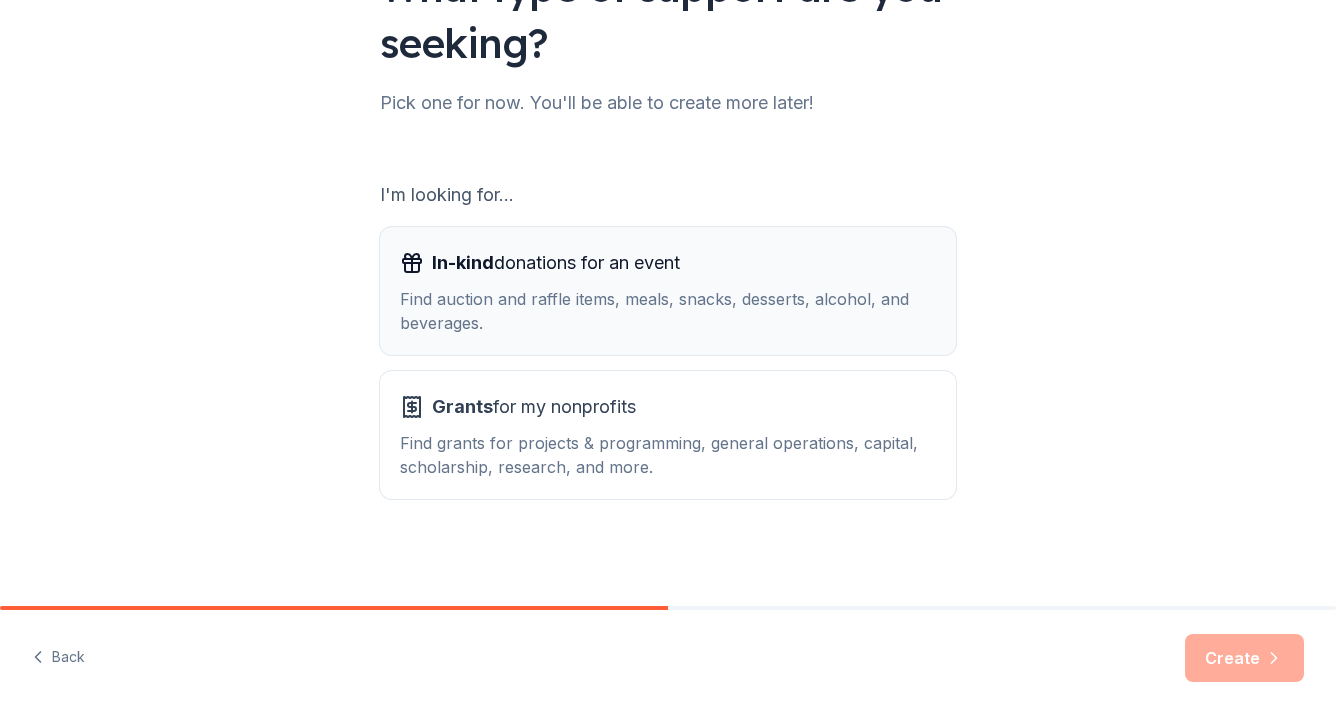 click on "Find auction and raffle items, meals, snacks, desserts, alcohol, and beverages." at bounding box center [668, 311] 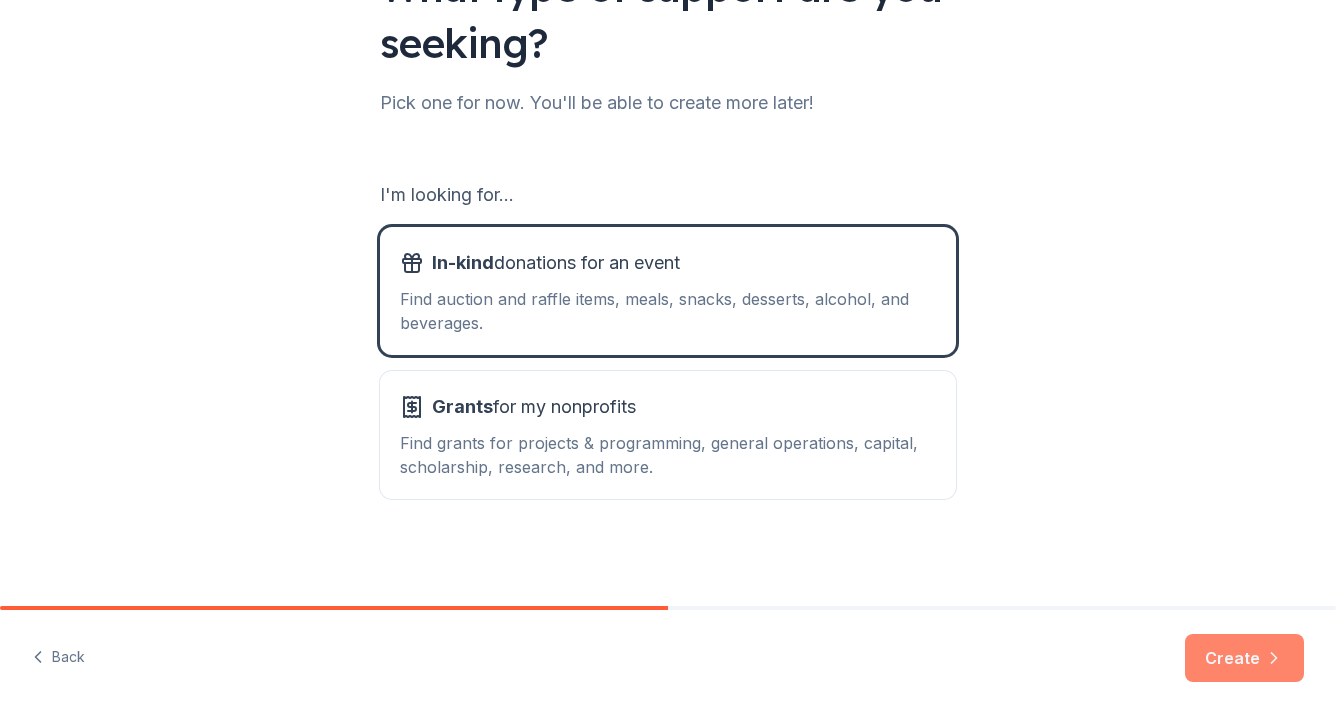 click on "Create" at bounding box center [1244, 658] 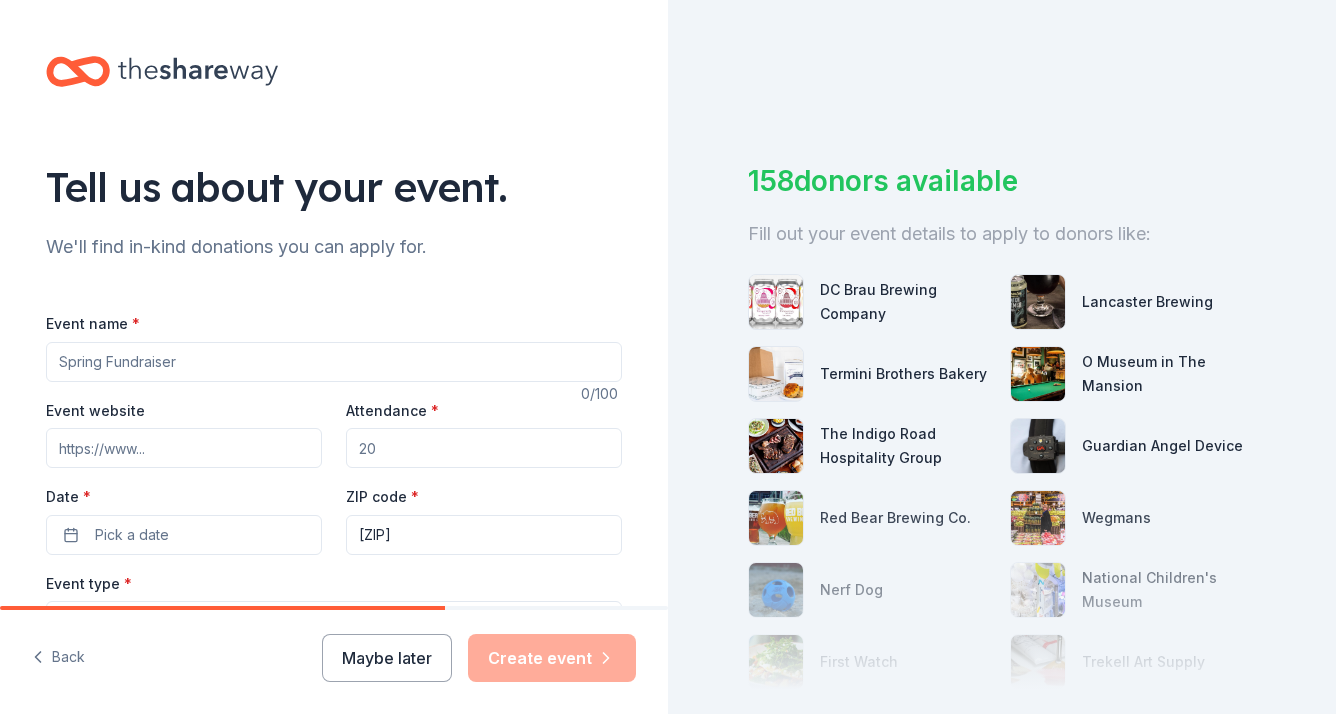 drag, startPoint x: 180, startPoint y: 362, endPoint x: 148, endPoint y: 362, distance: 32 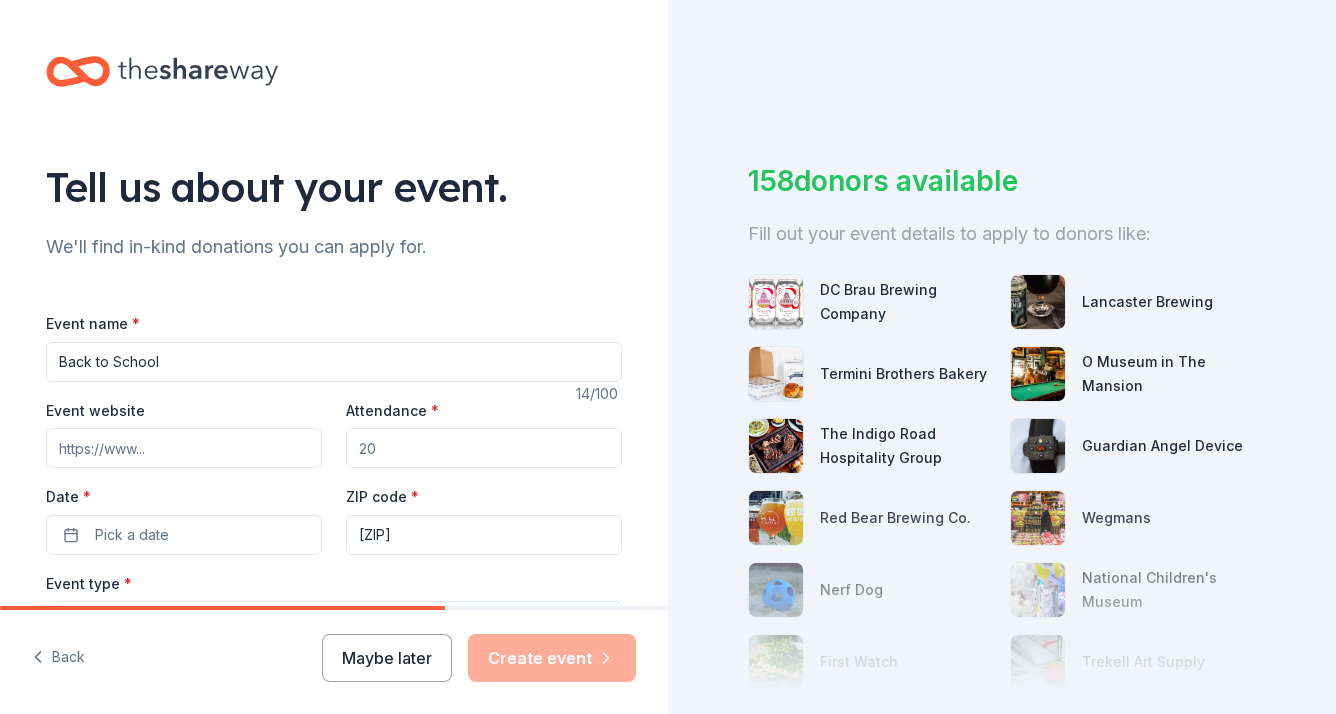 scroll, scrollTop: 100, scrollLeft: 0, axis: vertical 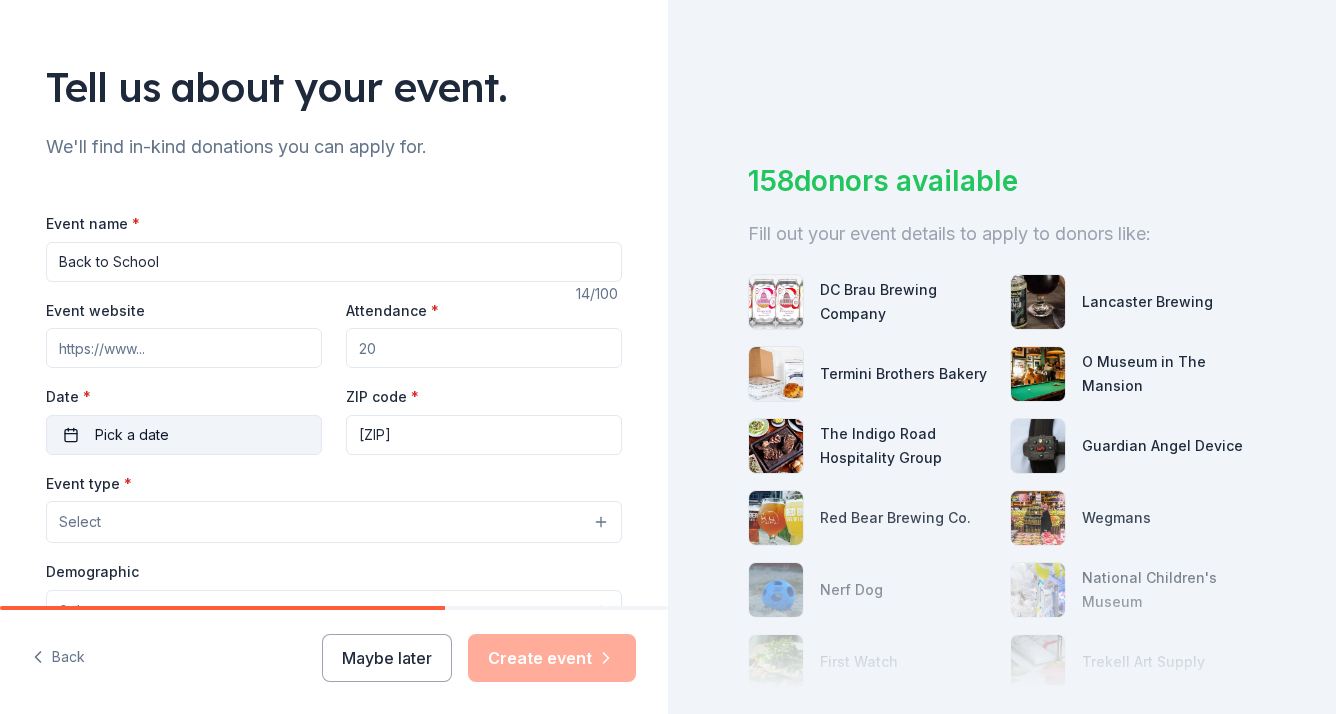 type on "Back to School" 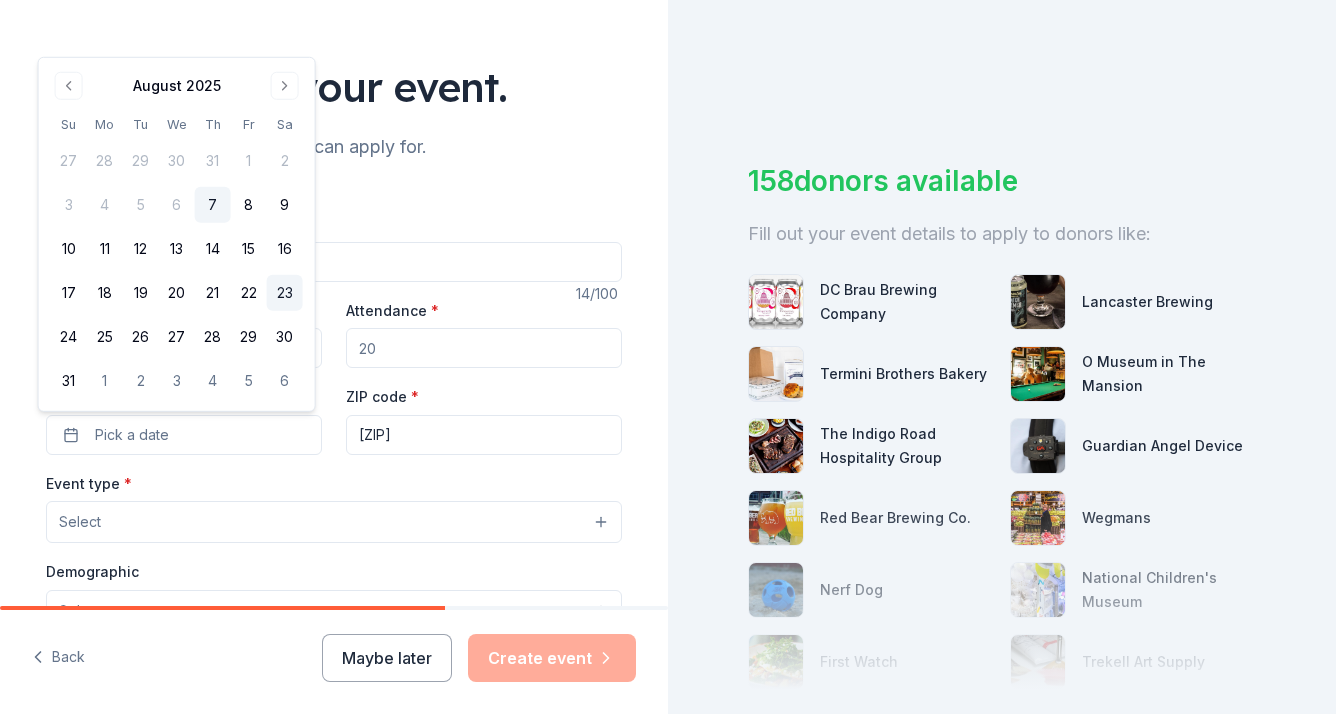 click on "23" at bounding box center (285, 293) 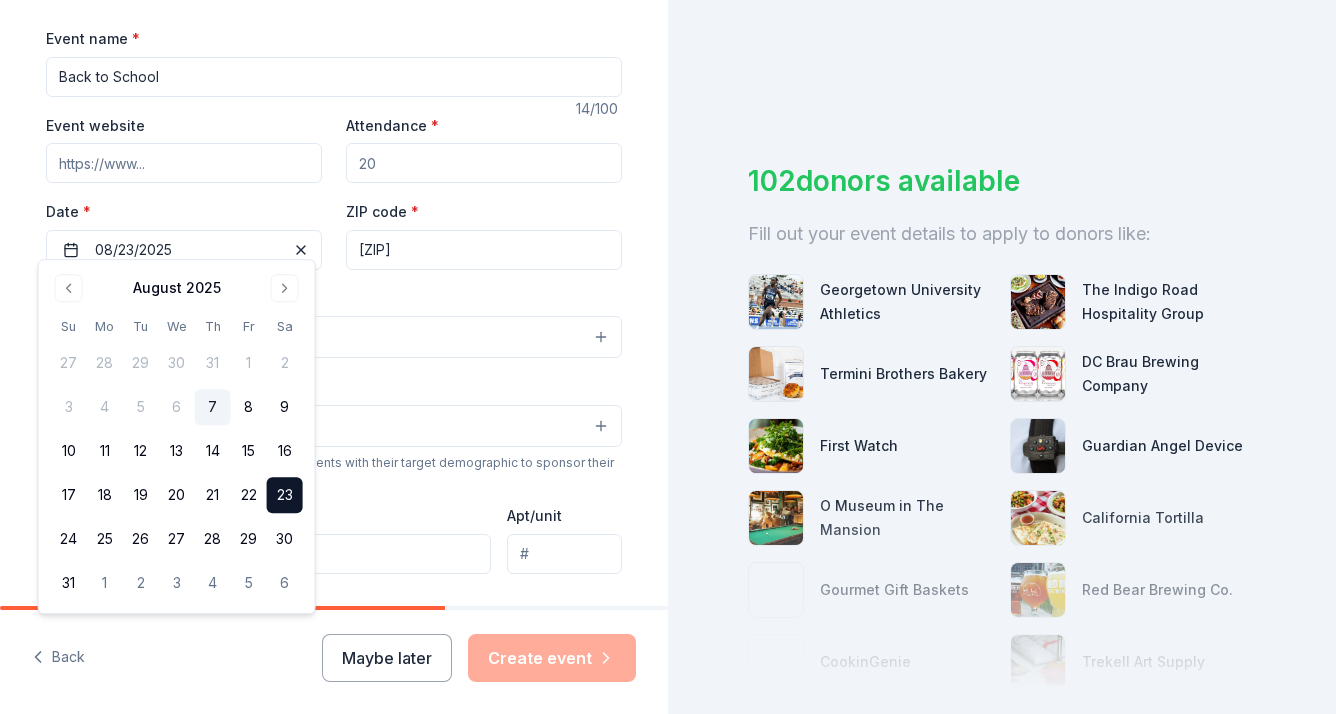 scroll, scrollTop: 300, scrollLeft: 0, axis: vertical 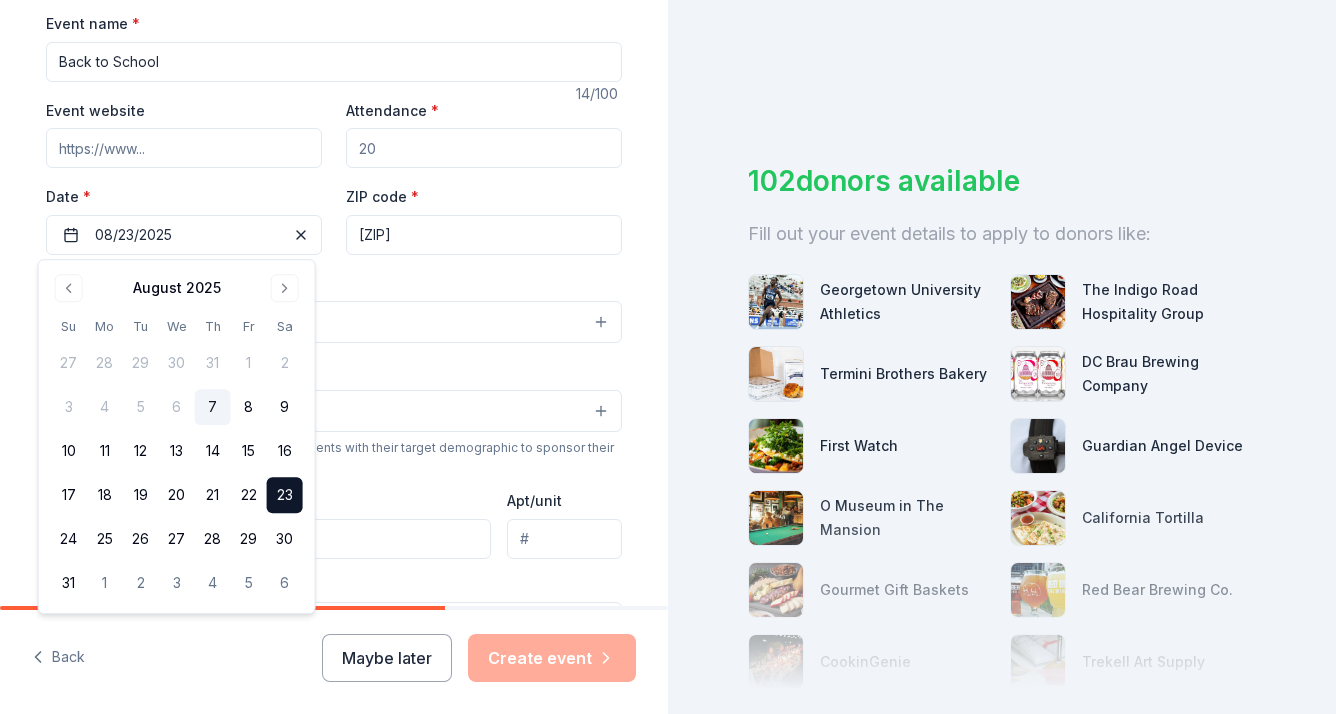 click on "Select" at bounding box center [334, 322] 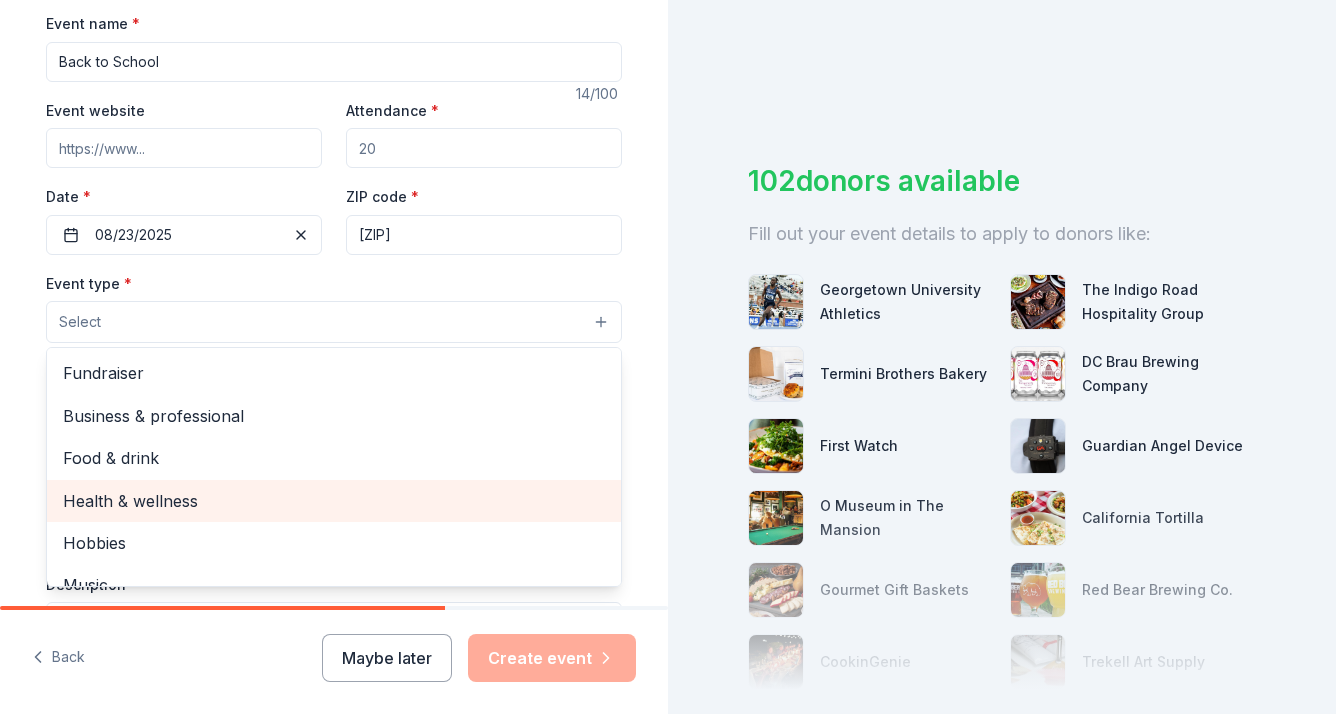scroll, scrollTop: 66, scrollLeft: 0, axis: vertical 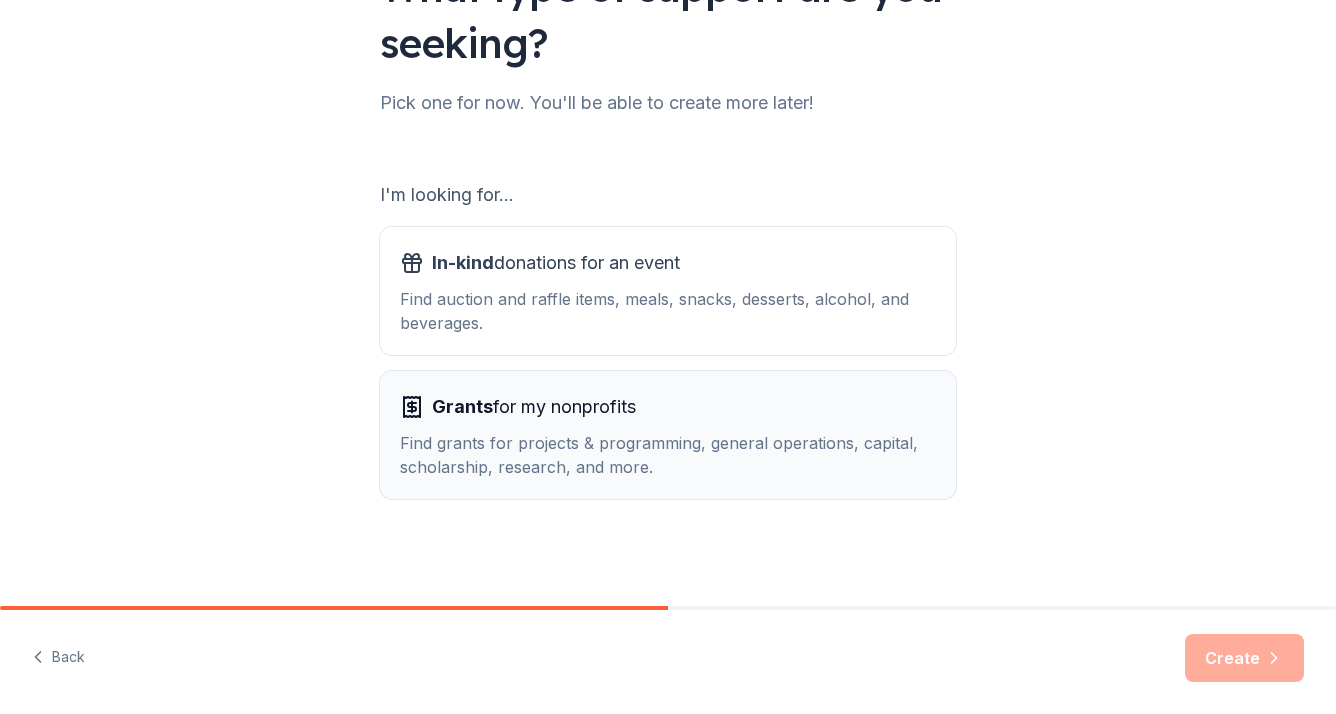 click on "Grants  for my nonprofits" at bounding box center (534, 407) 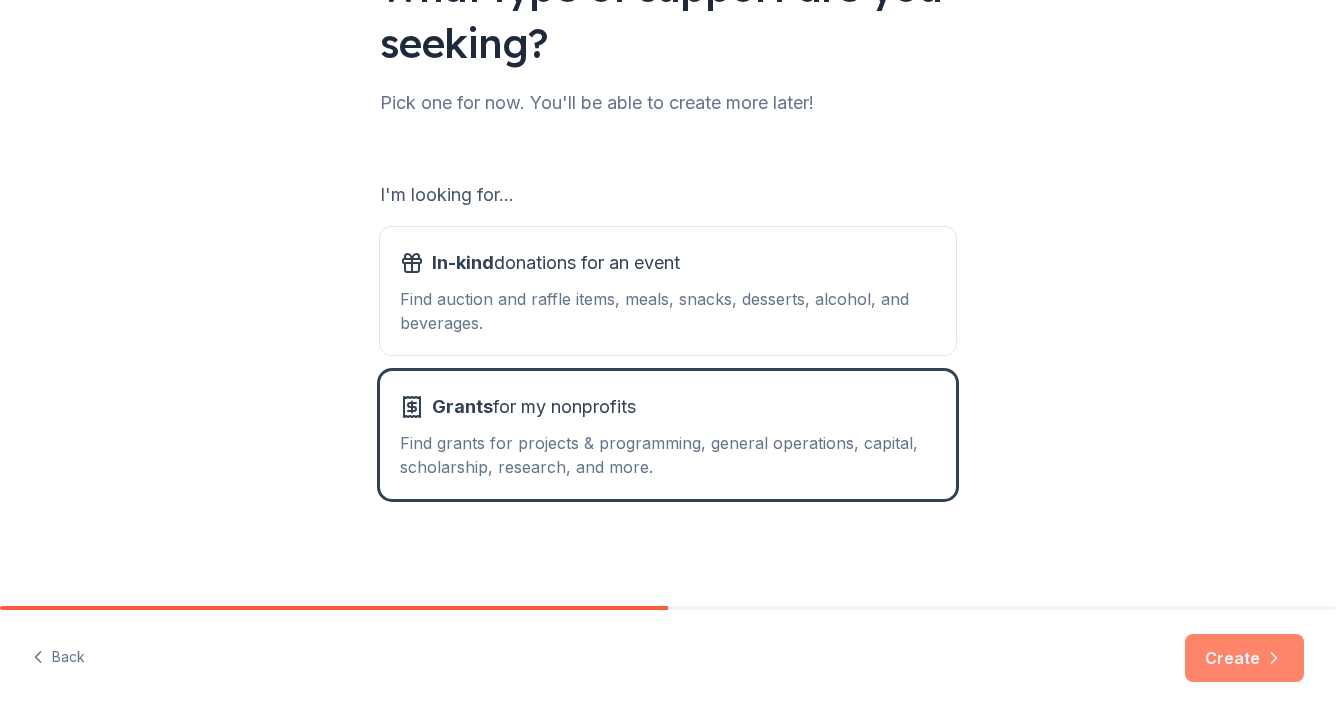 click on "Create" at bounding box center [1244, 658] 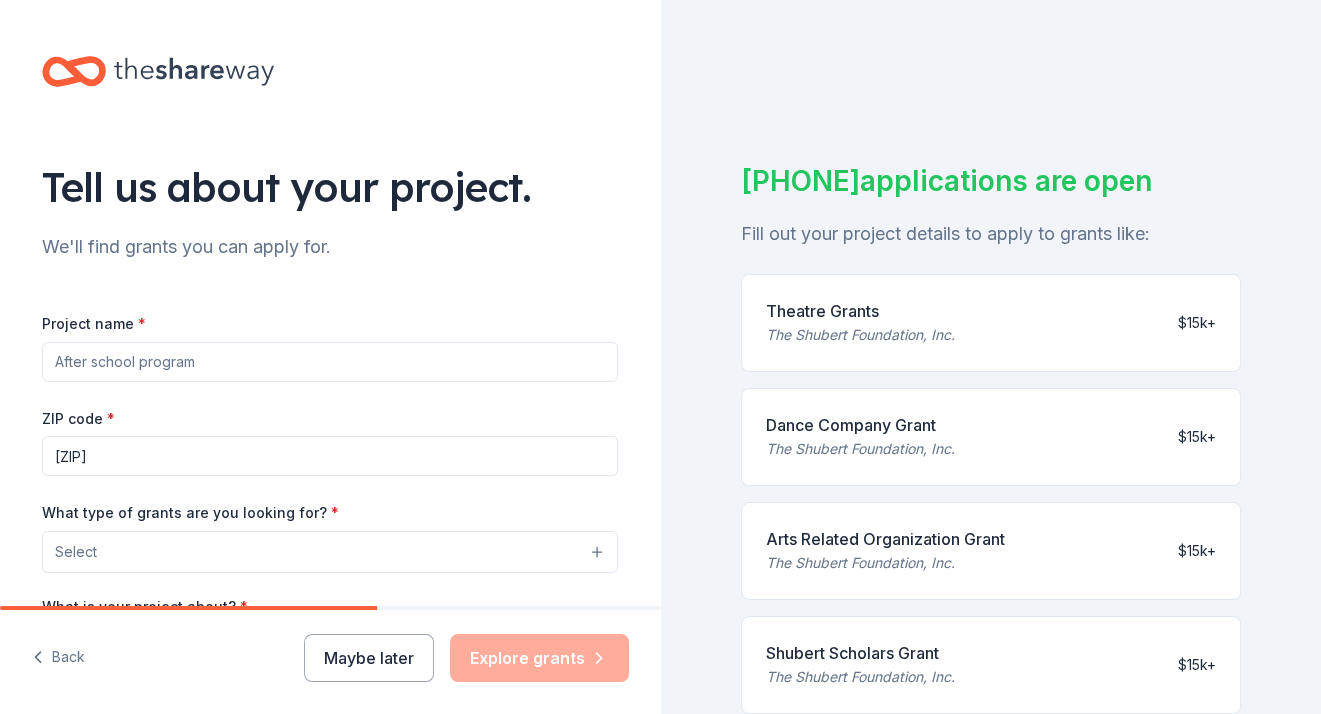 click on "Project name *" at bounding box center (330, 362) 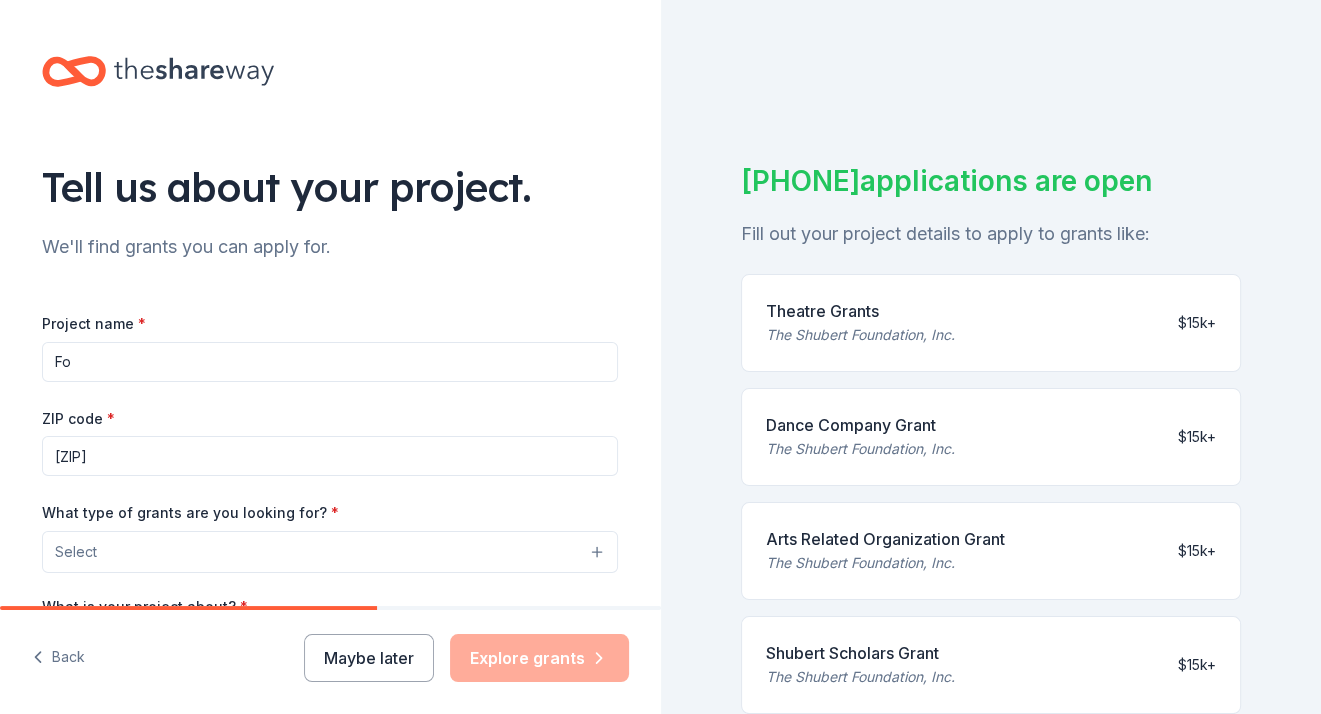 type on "F" 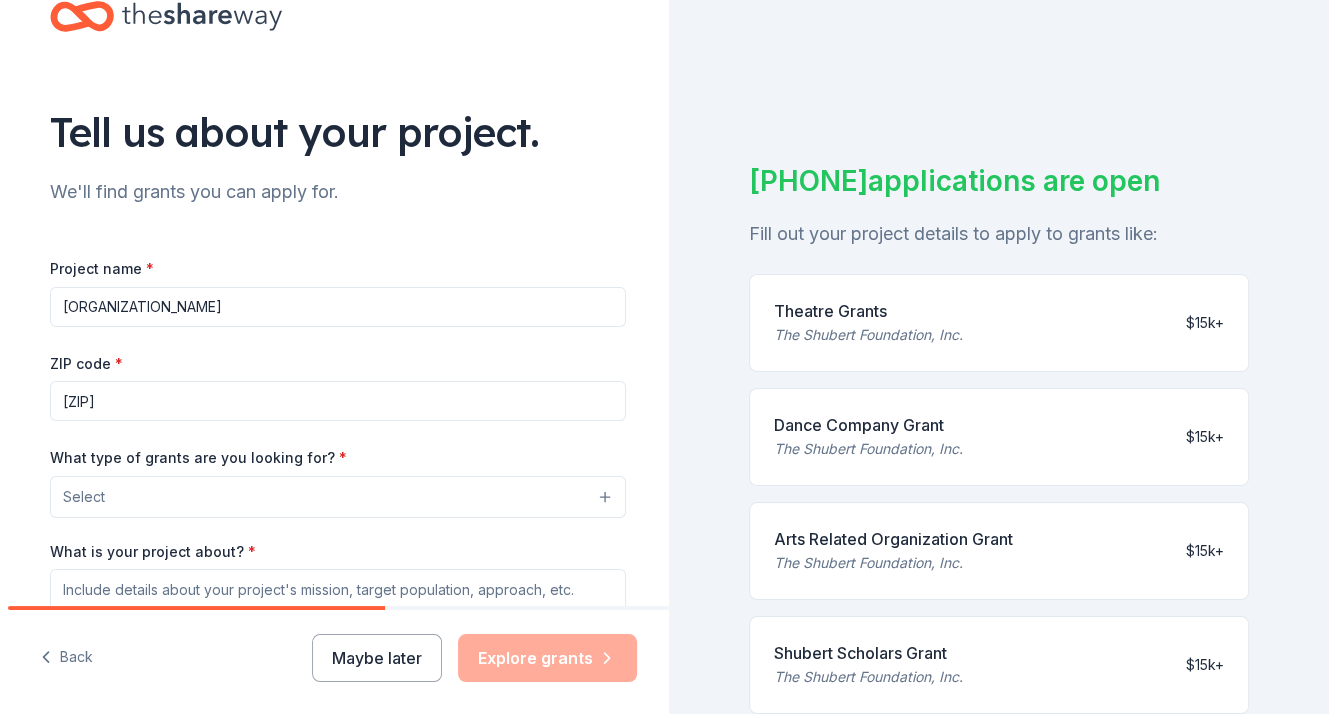 scroll, scrollTop: 100, scrollLeft: 0, axis: vertical 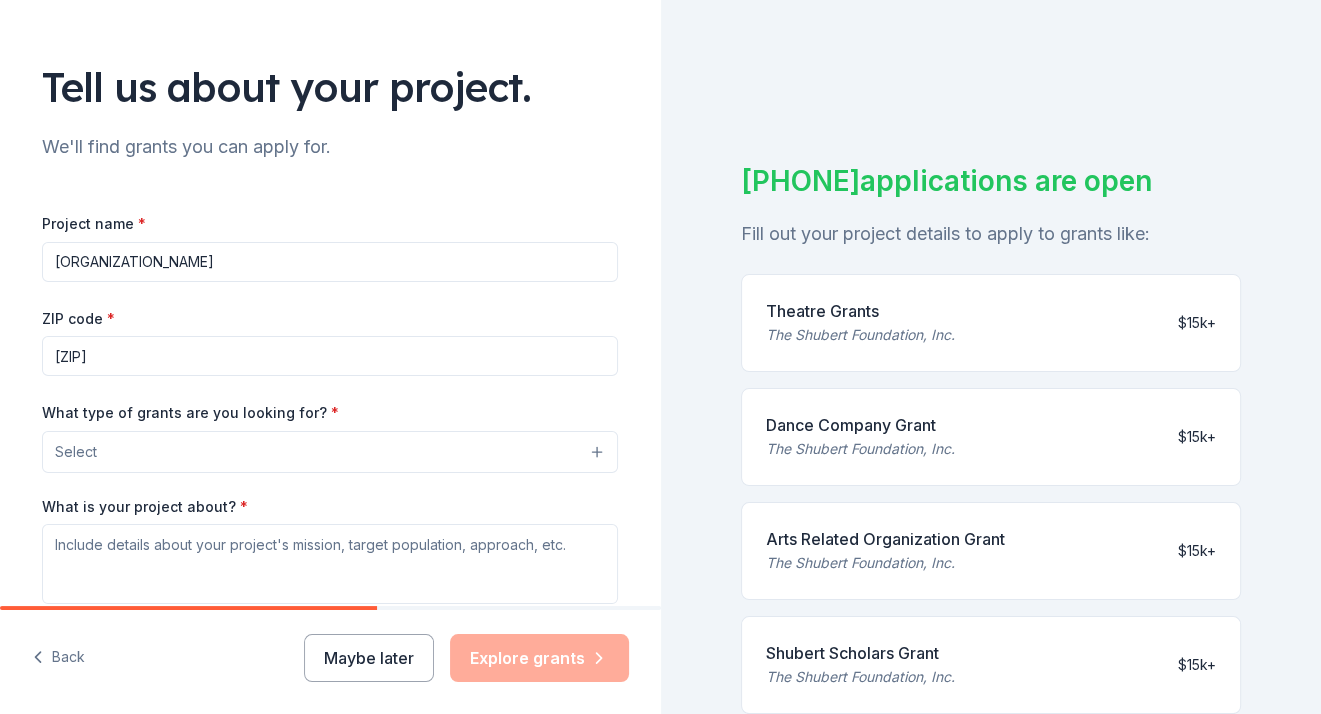 type on "[ORGANIZATION_NAME]" 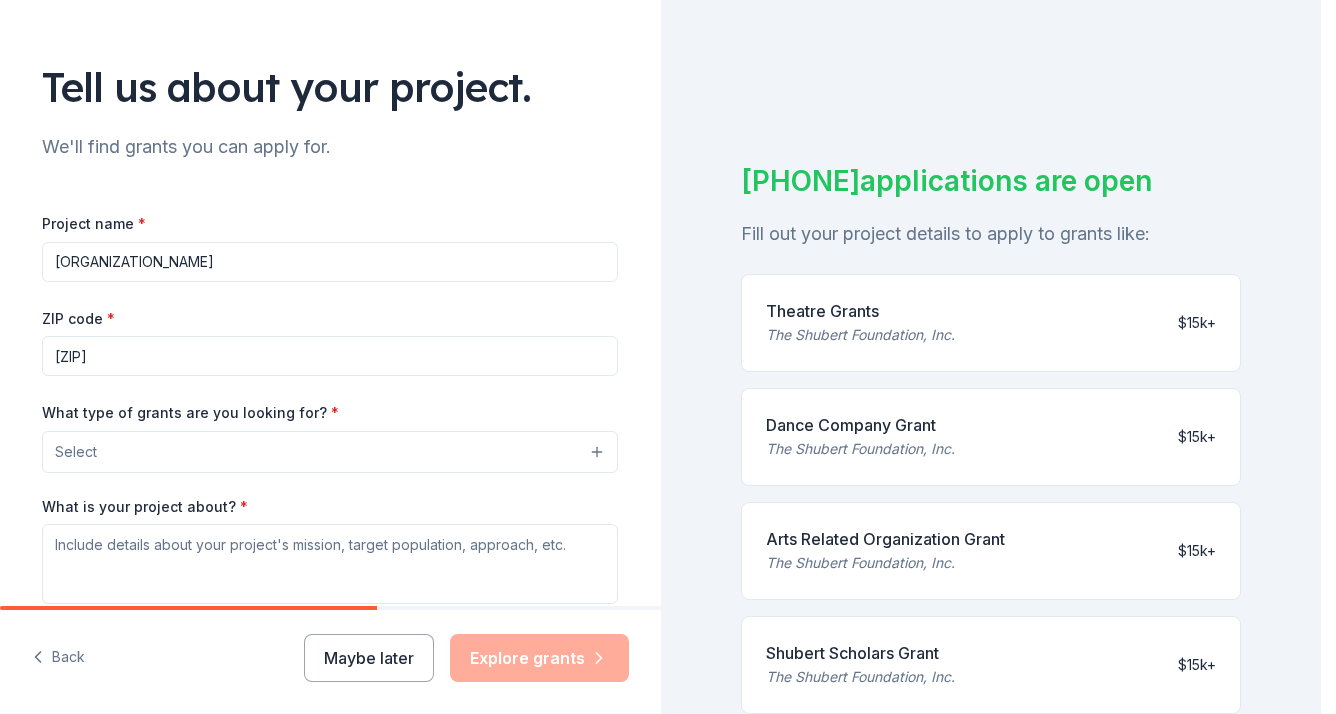 click on "Select" at bounding box center (330, 452) 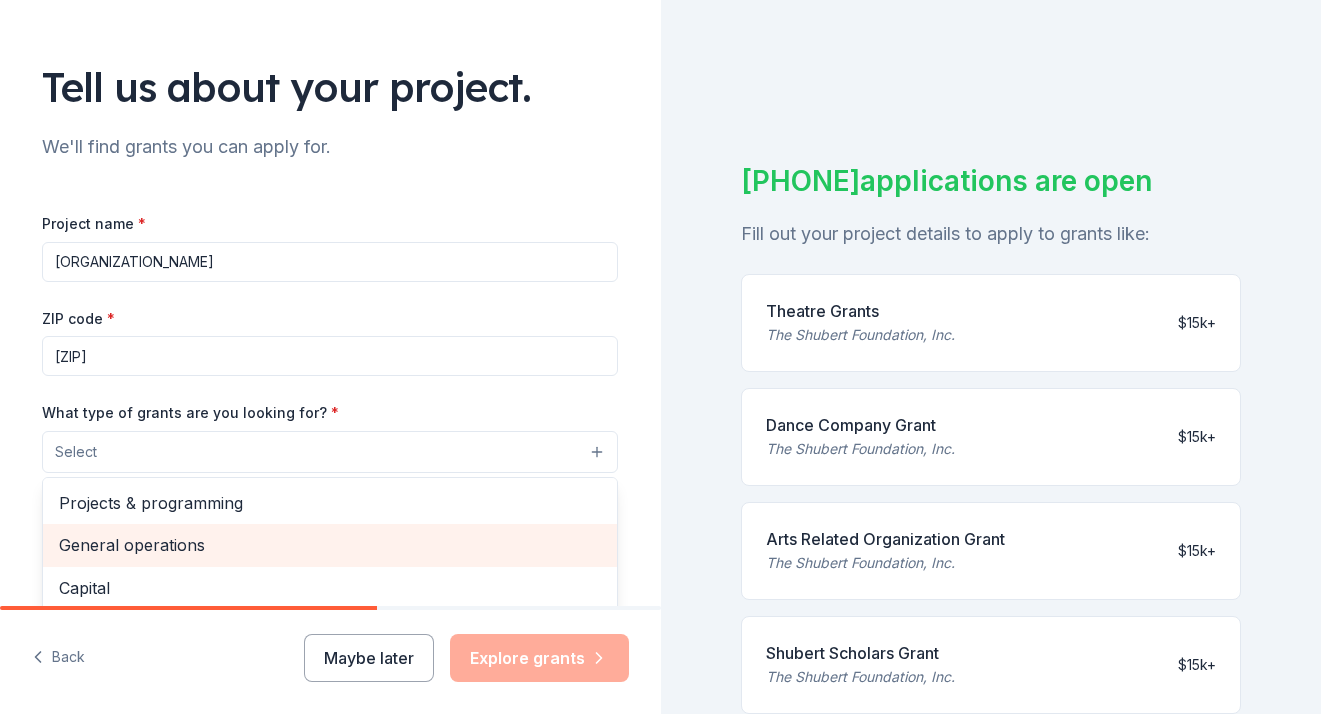 click on "General operations" at bounding box center [330, 545] 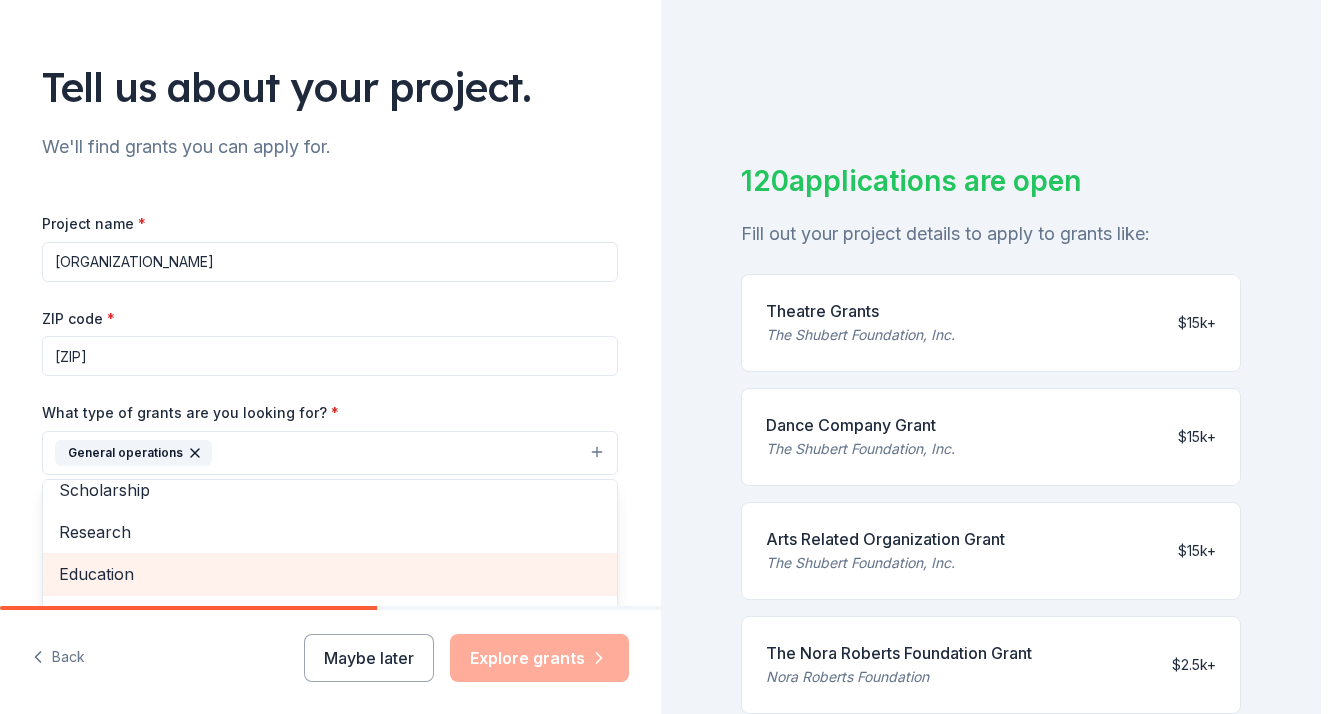 scroll, scrollTop: 193, scrollLeft: 0, axis: vertical 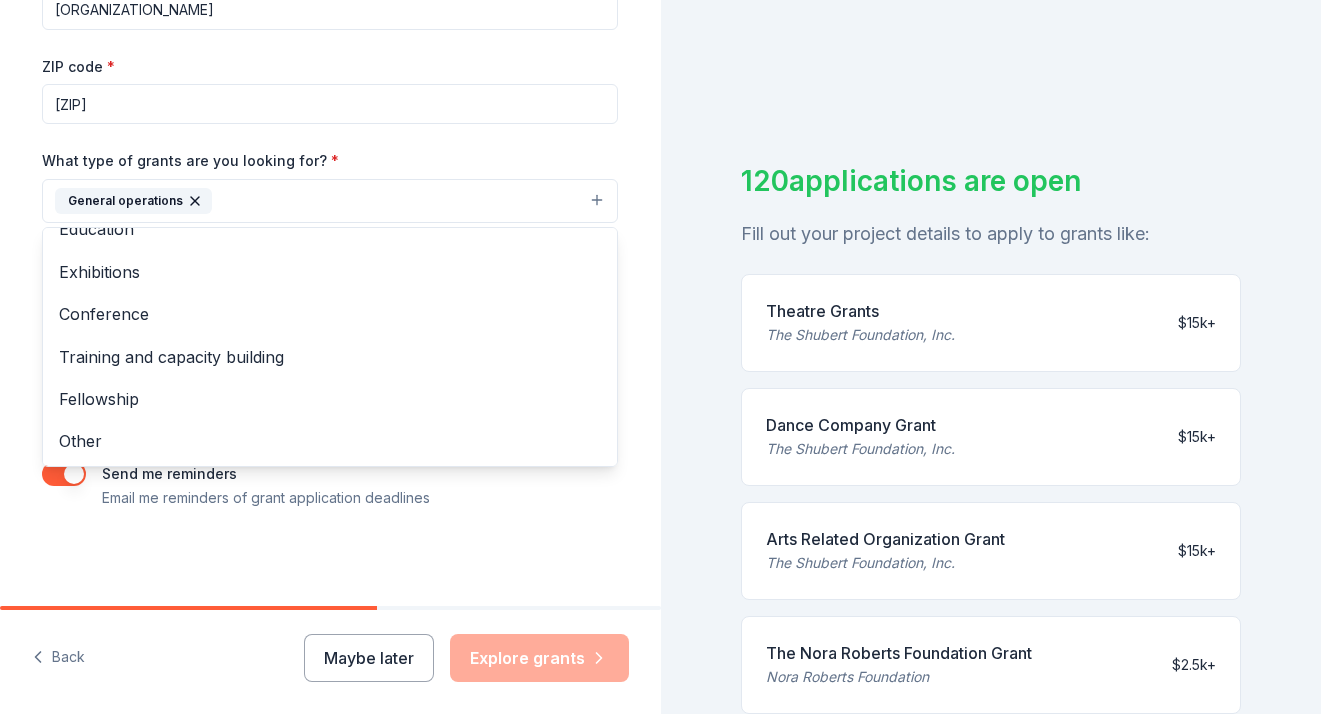 click on "Project name * Church foundation ZIP code * [ZIP] What type of grants are you looking for? * General operations Projects & programming Capital Scholarship Research Education Exhibitions Conference Training and capacity building Fellowship Other What is your project about? * We use this to match you to relevant grant opportunities.   See examples We recommend at least 300 characters to get the best grant matches. Send me reminders Email me reminders of grant application deadlines" at bounding box center [330, 234] 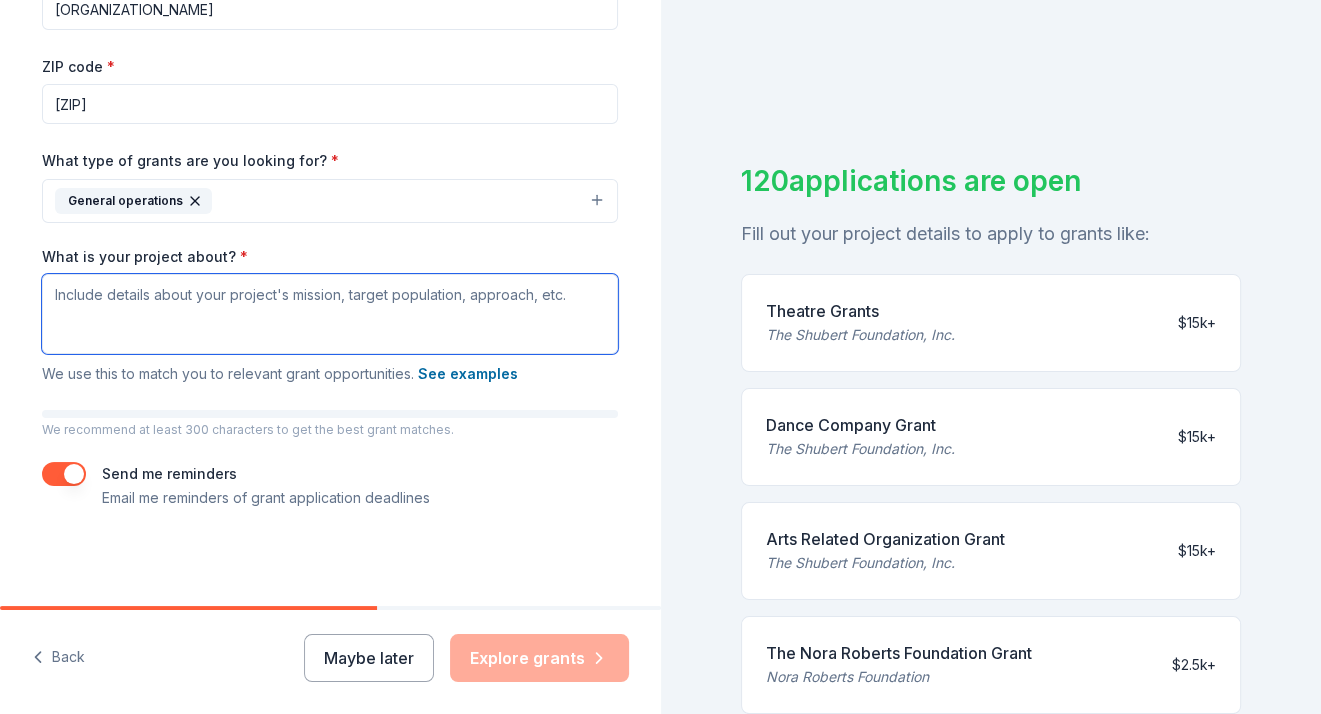 click on "What is your project about? *" at bounding box center [330, 314] 